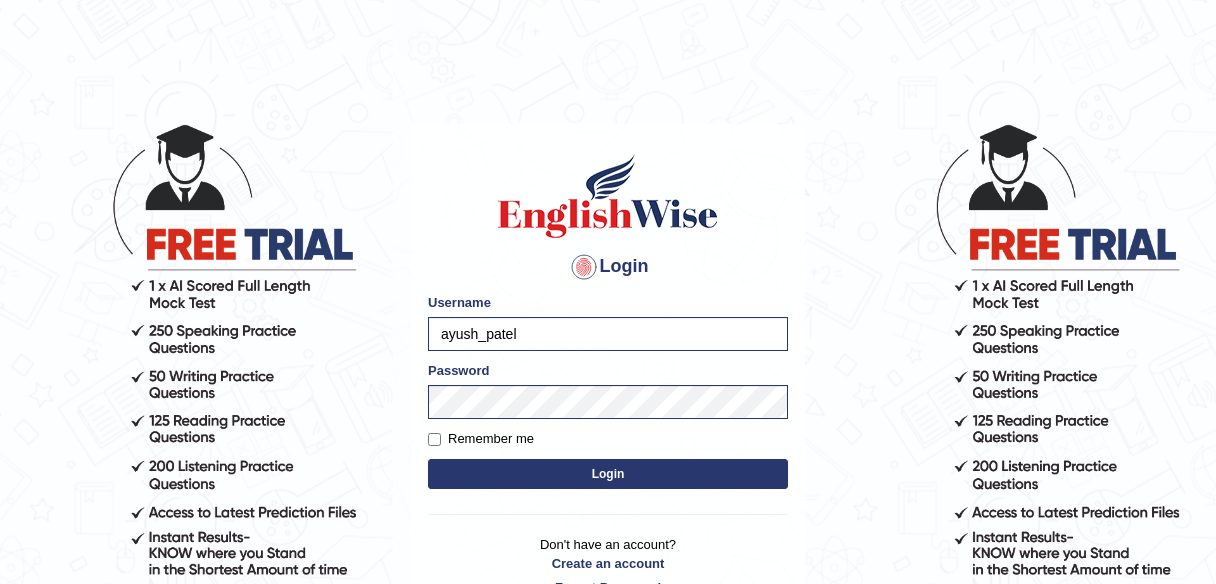 scroll, scrollTop: 0, scrollLeft: 0, axis: both 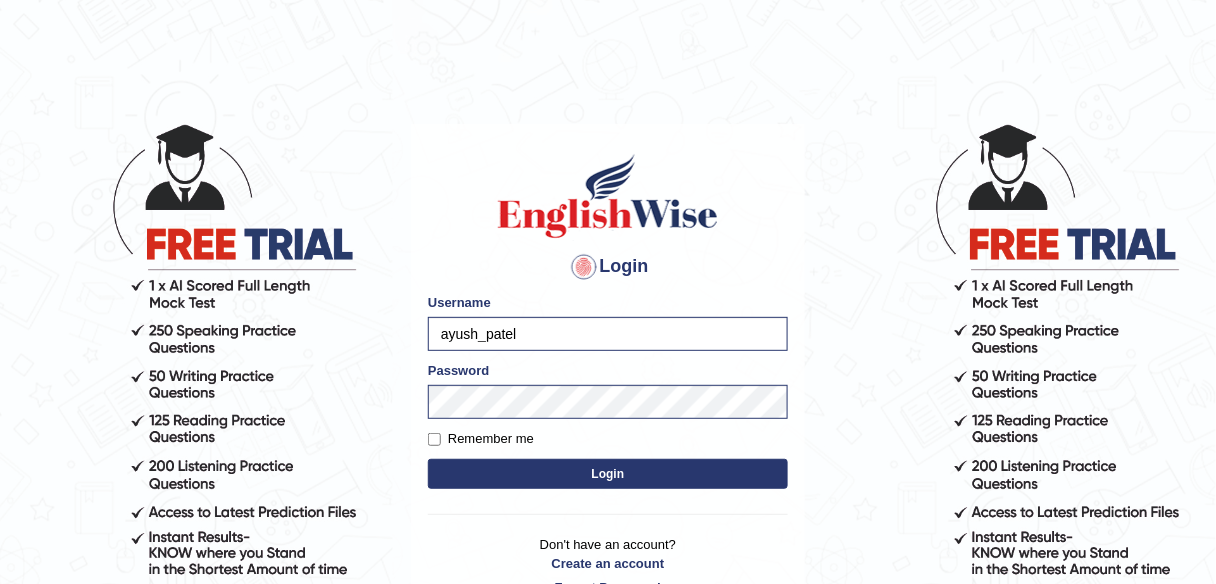 click on "Login" at bounding box center [608, 474] 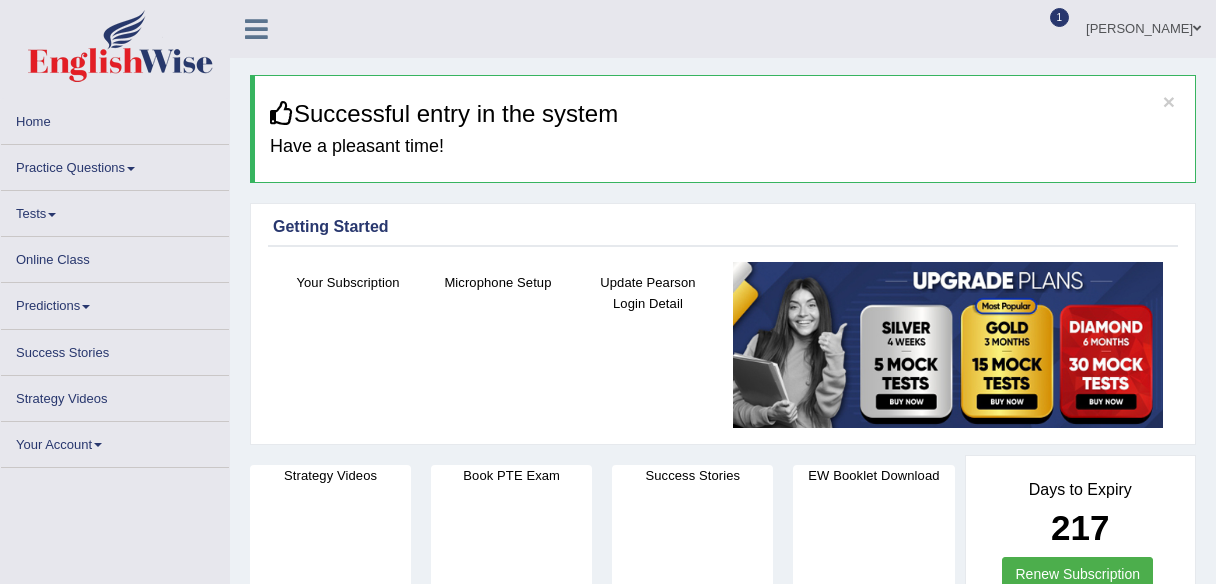 scroll, scrollTop: 0, scrollLeft: 0, axis: both 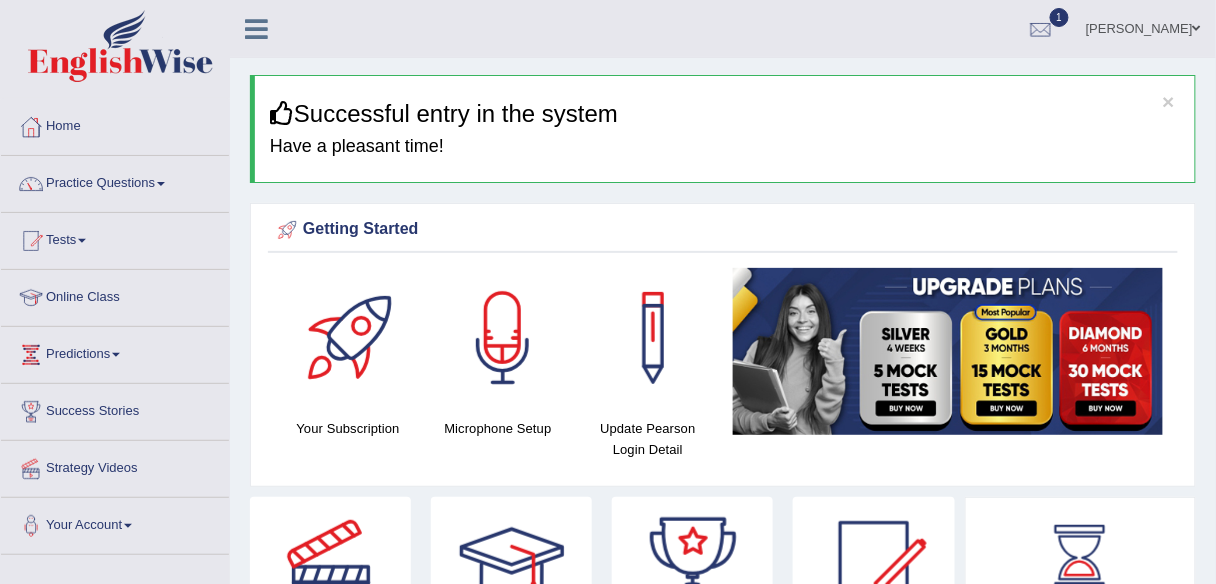 click at bounding box center (948, 351) 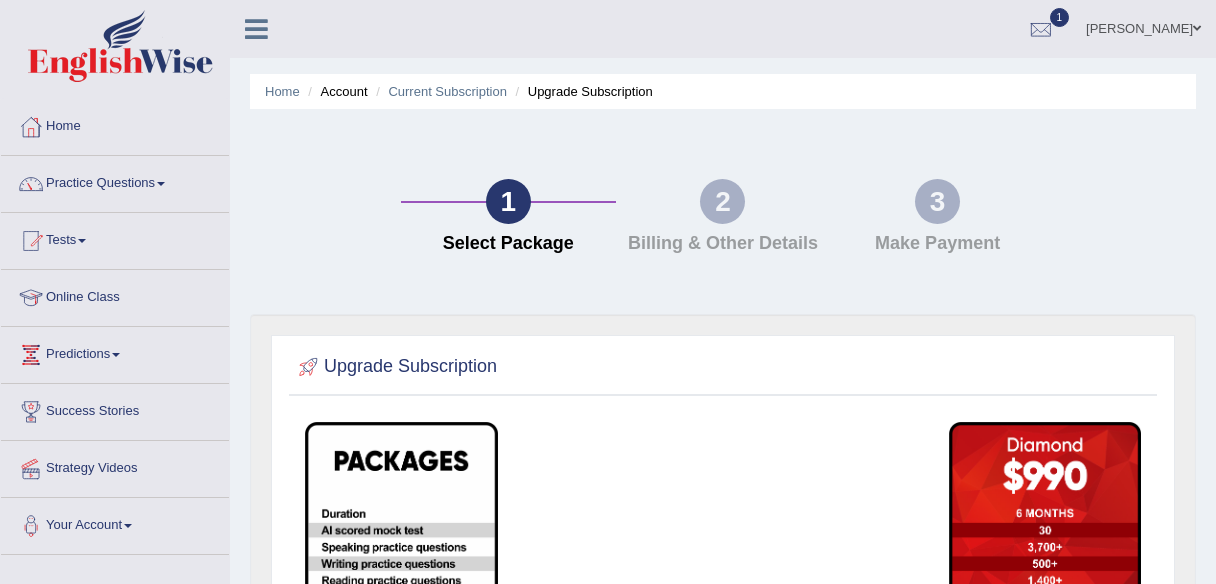 scroll, scrollTop: 0, scrollLeft: 0, axis: both 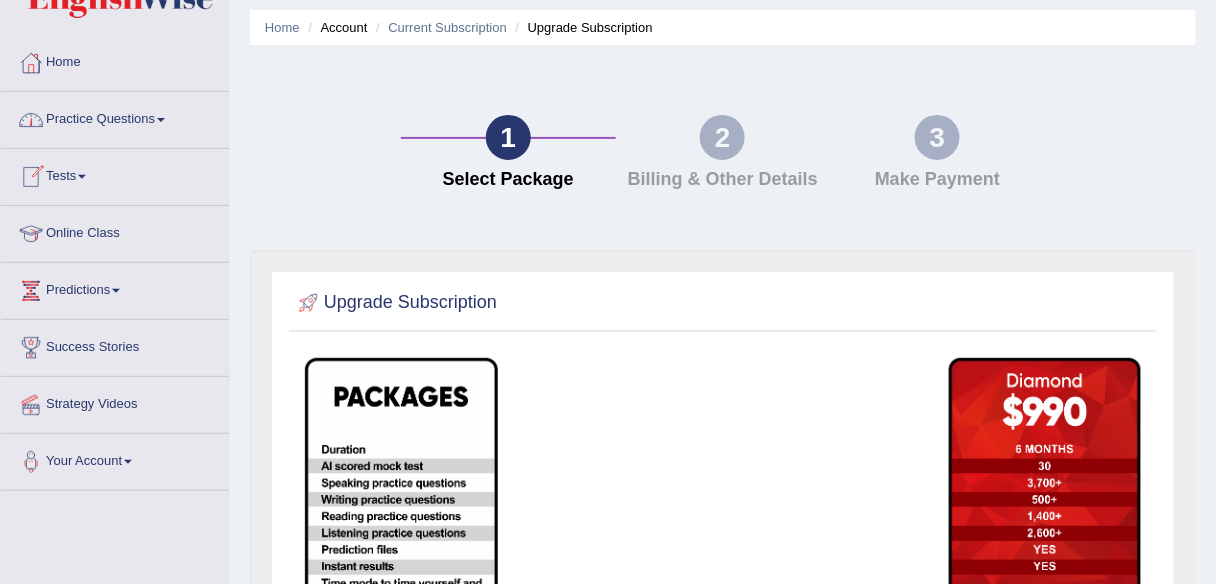 click on "Practice Questions" at bounding box center (115, 117) 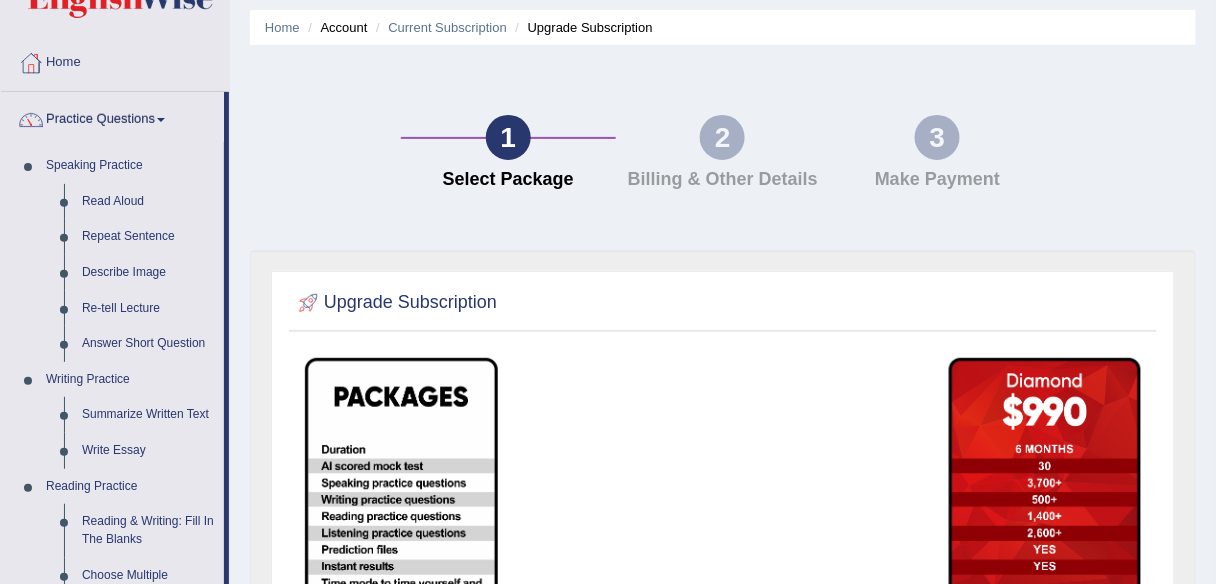 click on "Home
Practice Questions   Speaking Practice Read Aloud
Repeat Sentence
Describe Image
Re-tell Lecture
Answer Short Question
Writing Practice  Summarize Written Text
Write Essay
Reading Practice  Reading & Writing: Fill In The Blanks
Choose Multiple Answers
Re-order Paragraphs
Fill In The Blanks
Choose Single Answer
Listening Practice  Summarize Spoken Text
Highlight Incorrect Words
Highlight Correct Summary
Select Missing Word
Choose Single Answer
Choose Multiple Answers
Fill In The Blanks
Write From Dictation
Pronunciation
Tests  Take Practice Sectional Test
Take Mock Test
History
Online Class
Predictions  Latest Predictions
Success Stories
Strategy Videos
Your Account  Notifications
Microphone Setup
Change Password
Manage Subscription
Pearson Login Details
Update Profile" at bounding box center [115, 752] 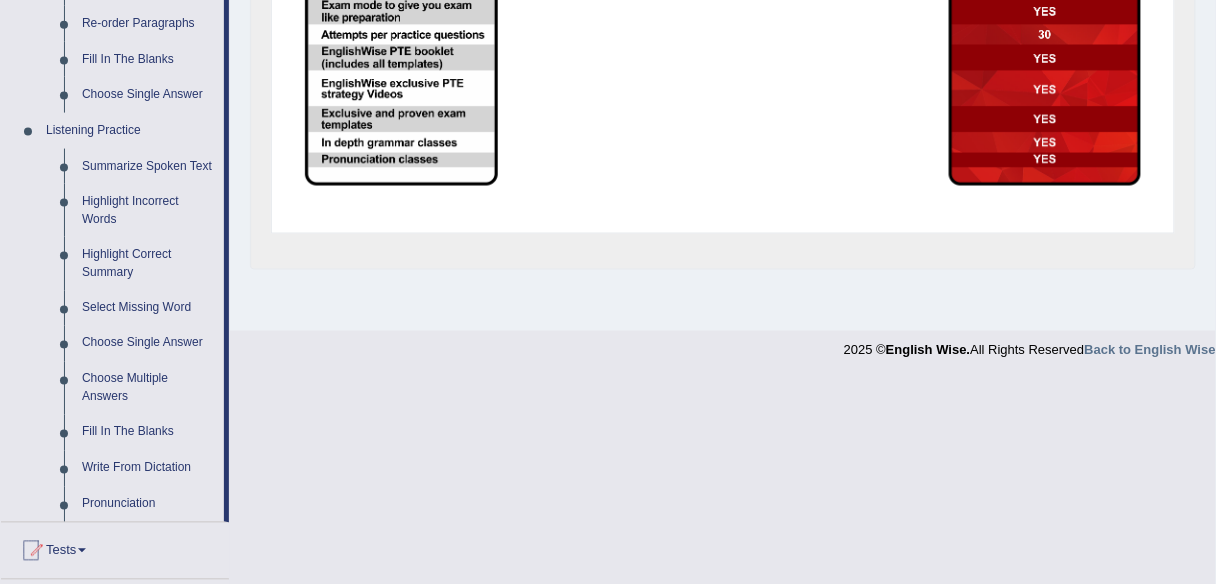scroll, scrollTop: 672, scrollLeft: 0, axis: vertical 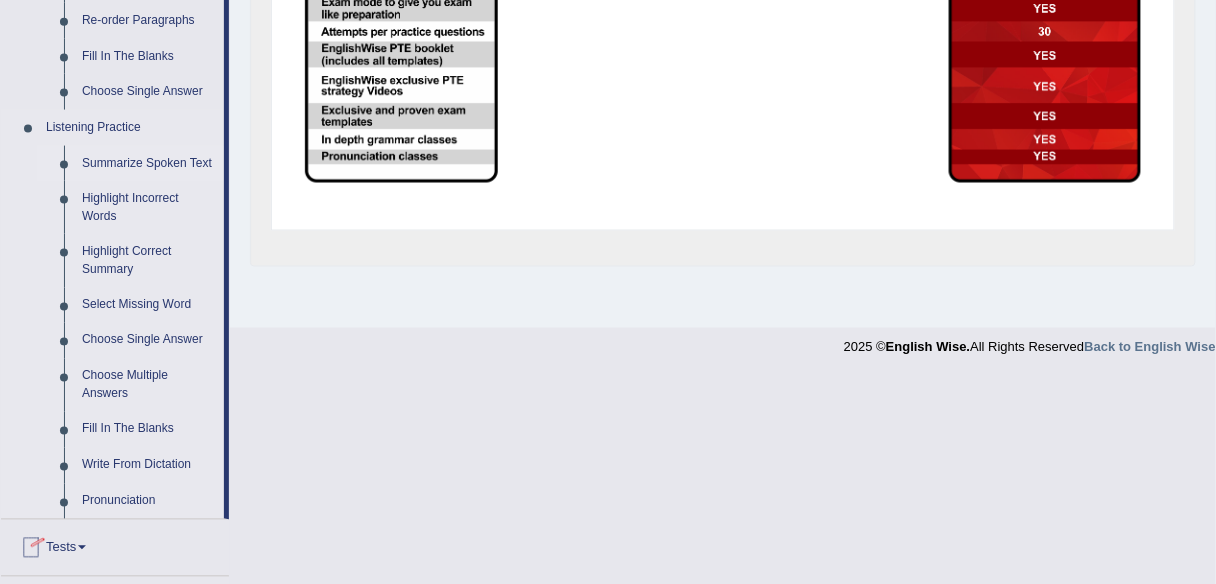 click on "Summarize Spoken Text" at bounding box center [148, 164] 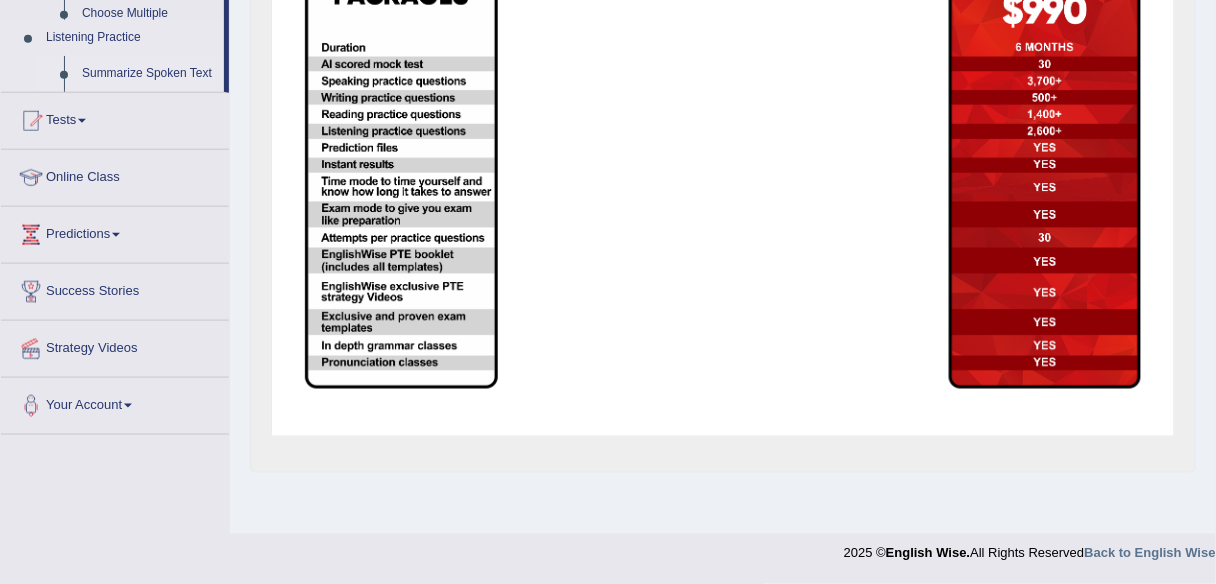 scroll, scrollTop: 241, scrollLeft: 0, axis: vertical 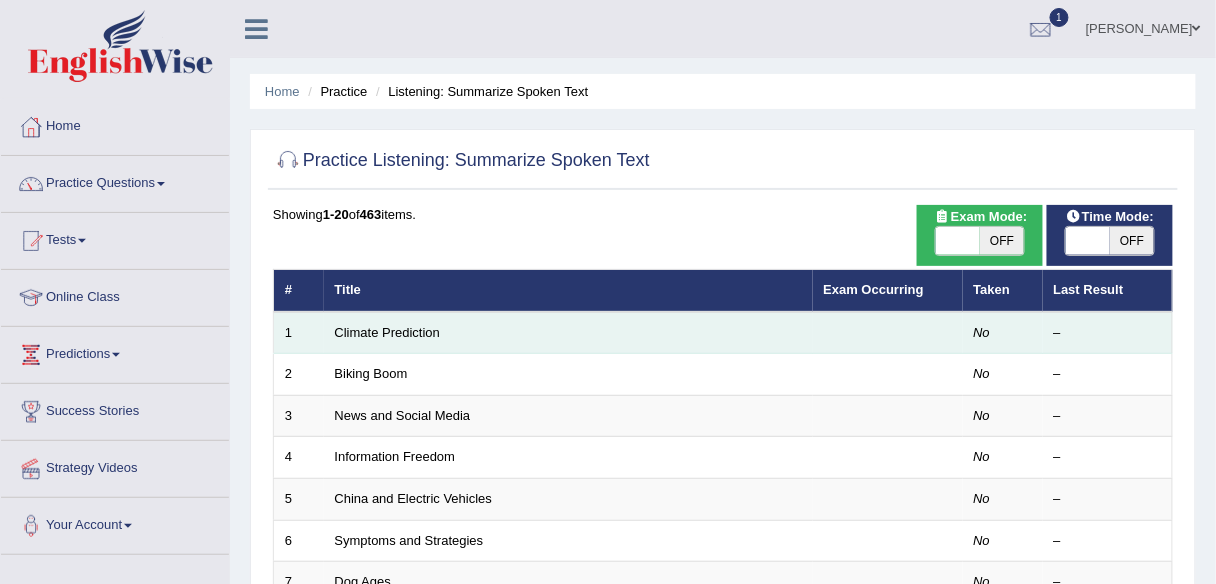 click on "No" at bounding box center (1003, 333) 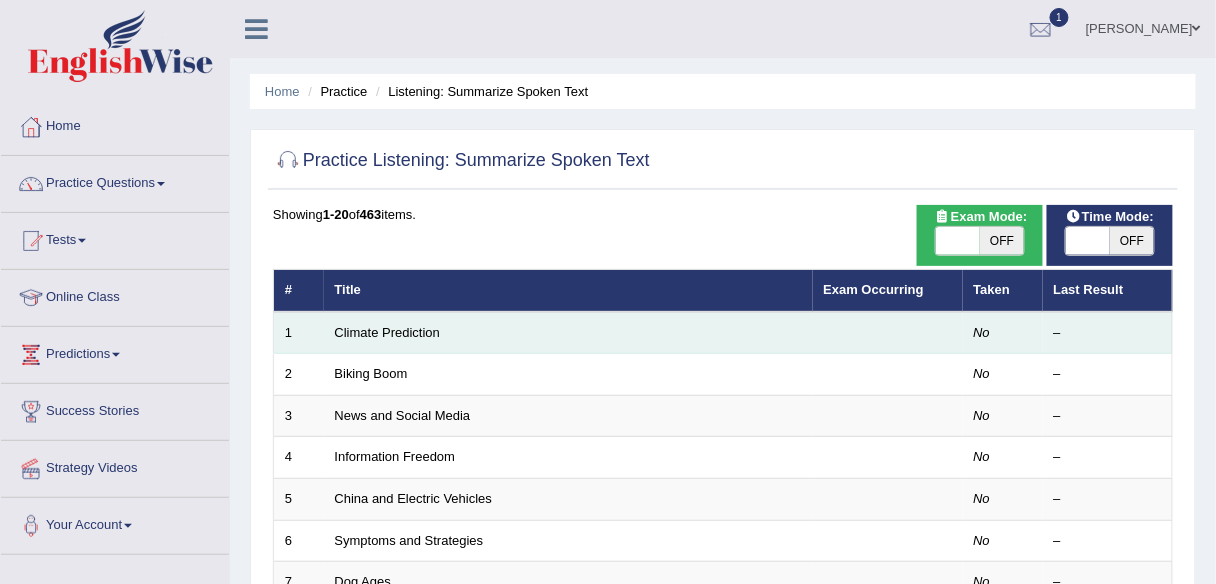 click at bounding box center [888, 333] 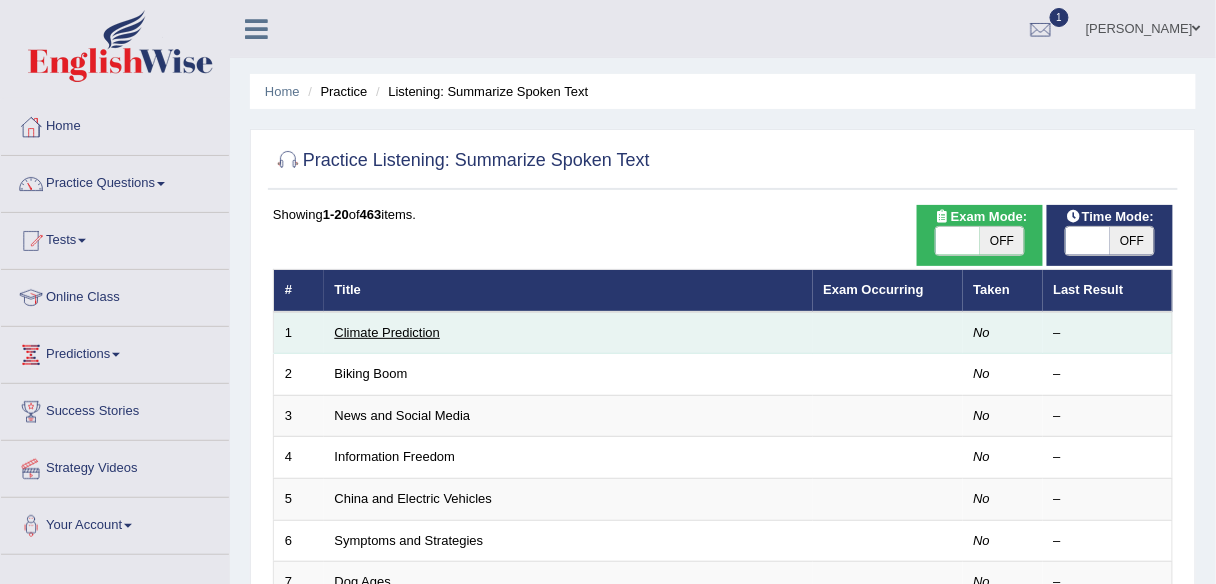 click on "Climate Prediction" at bounding box center [388, 332] 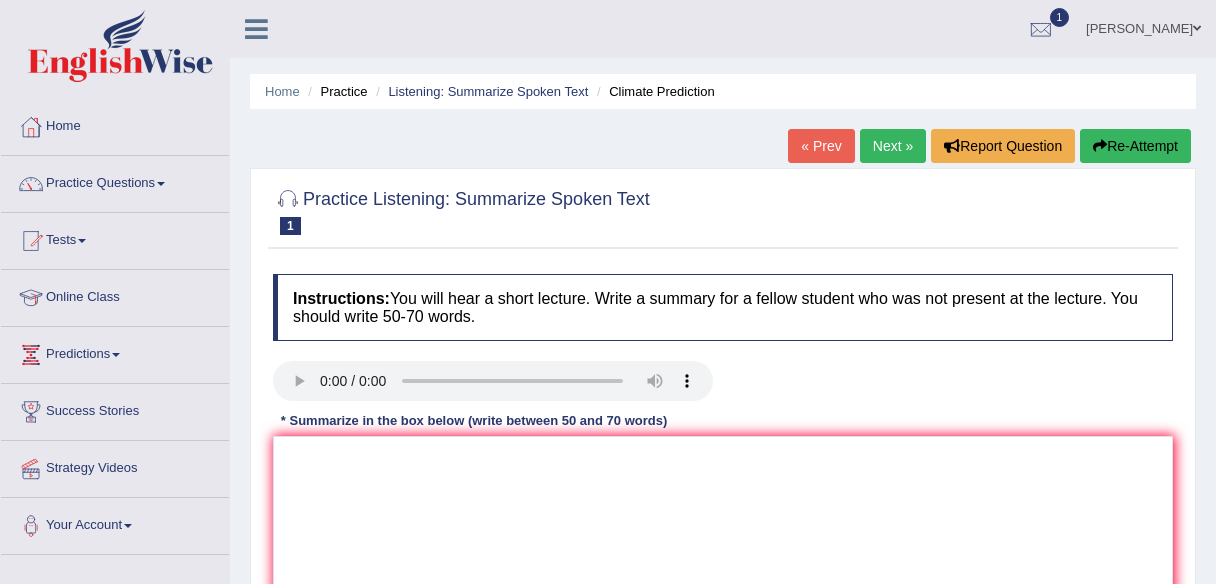 scroll, scrollTop: 0, scrollLeft: 0, axis: both 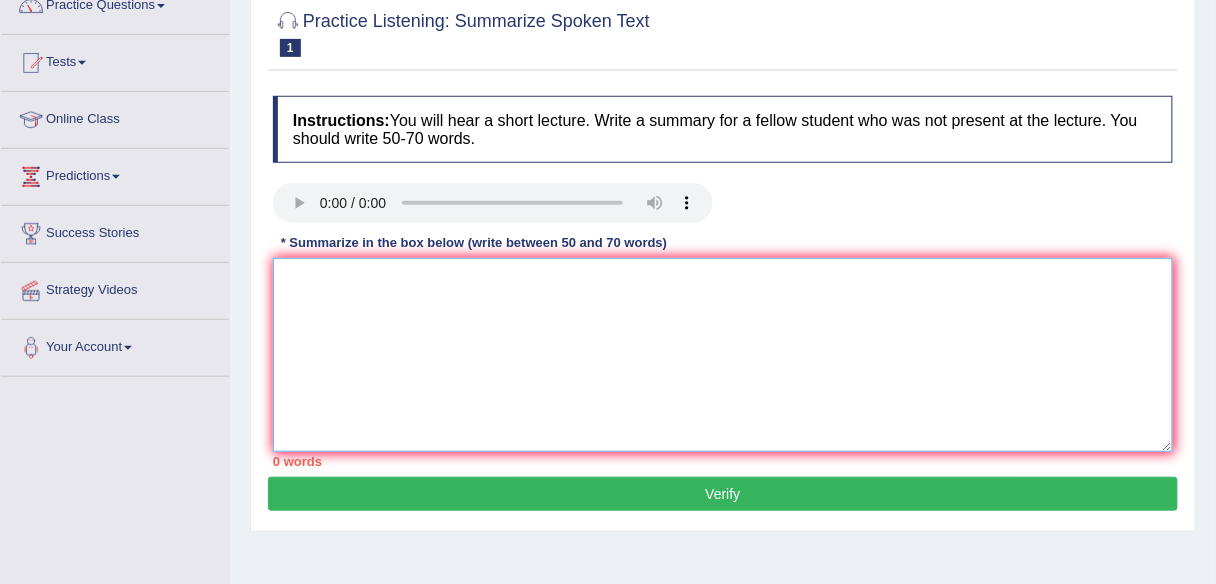 click at bounding box center (723, 355) 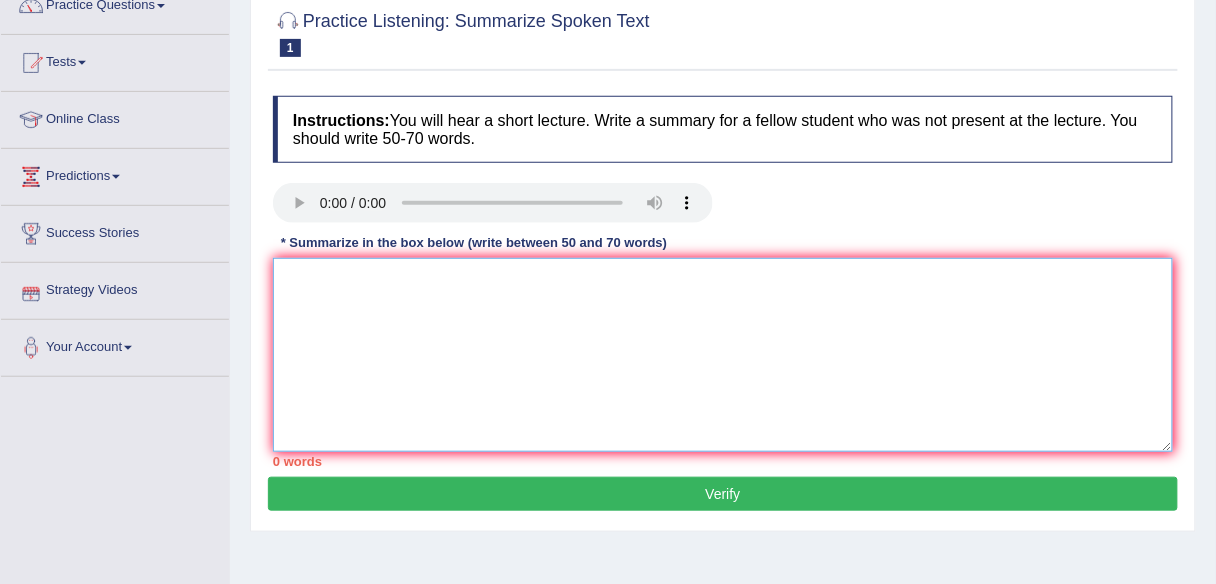 click at bounding box center (723, 355) 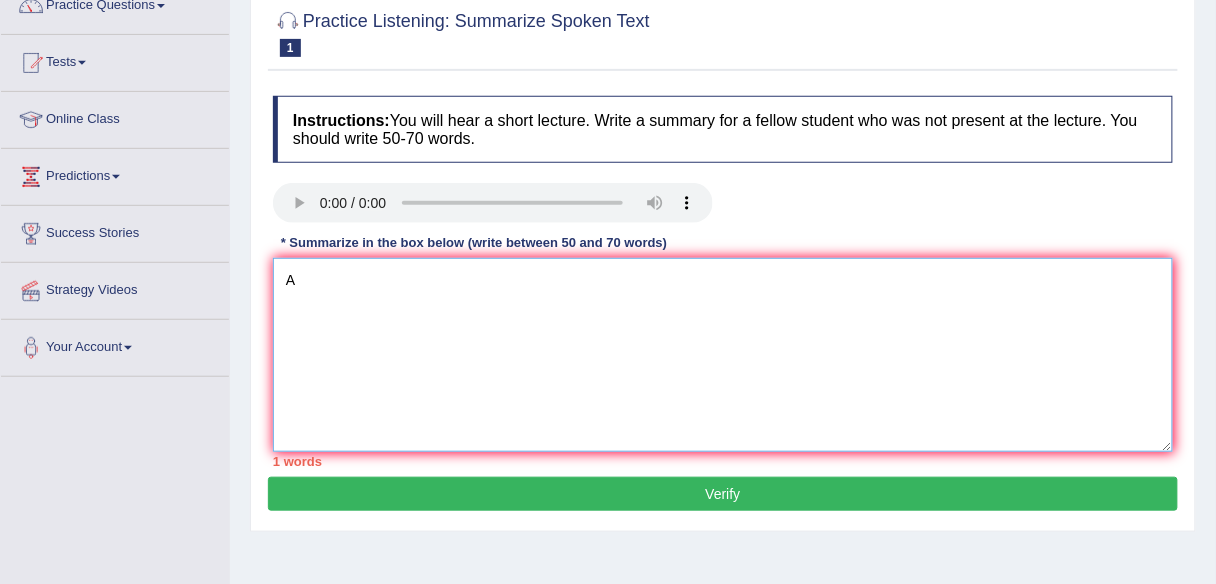 click on "A" at bounding box center (723, 355) 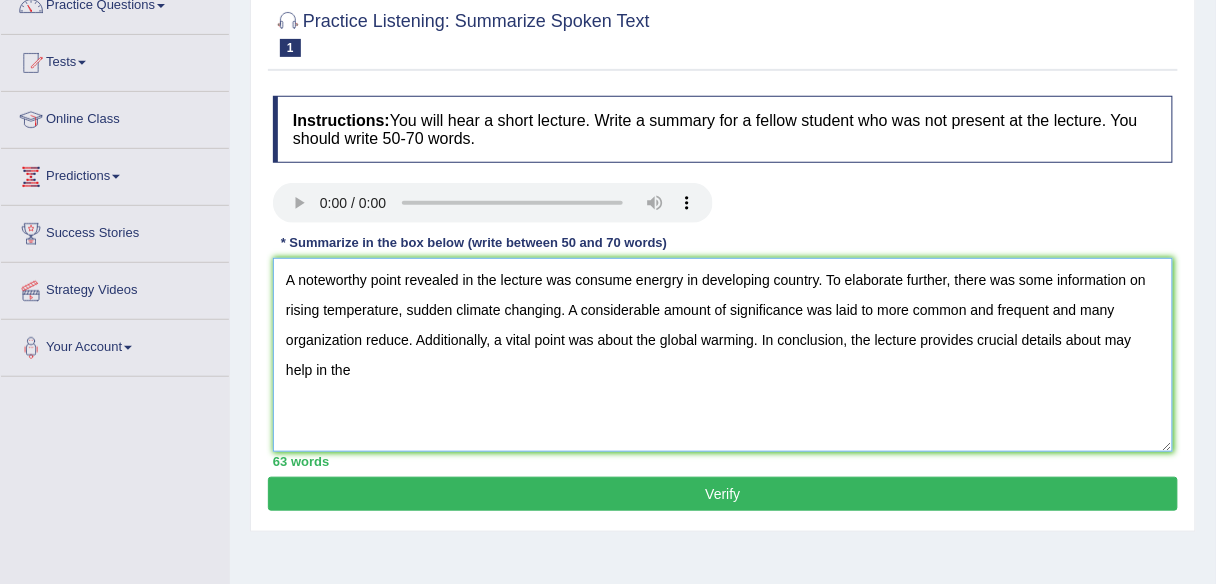 click on "A noteworthy point revealed in the lecture was consume energry in developing country. To elaborate further, there was some information on rising temperature, sudden climate changing. A considerable amount of significance was laid to more common and frequent and many organization reduce. Additionally, a vital point was about the global warming. In conclusion, the lecture provides crucial details about may help in the" at bounding box center (723, 355) 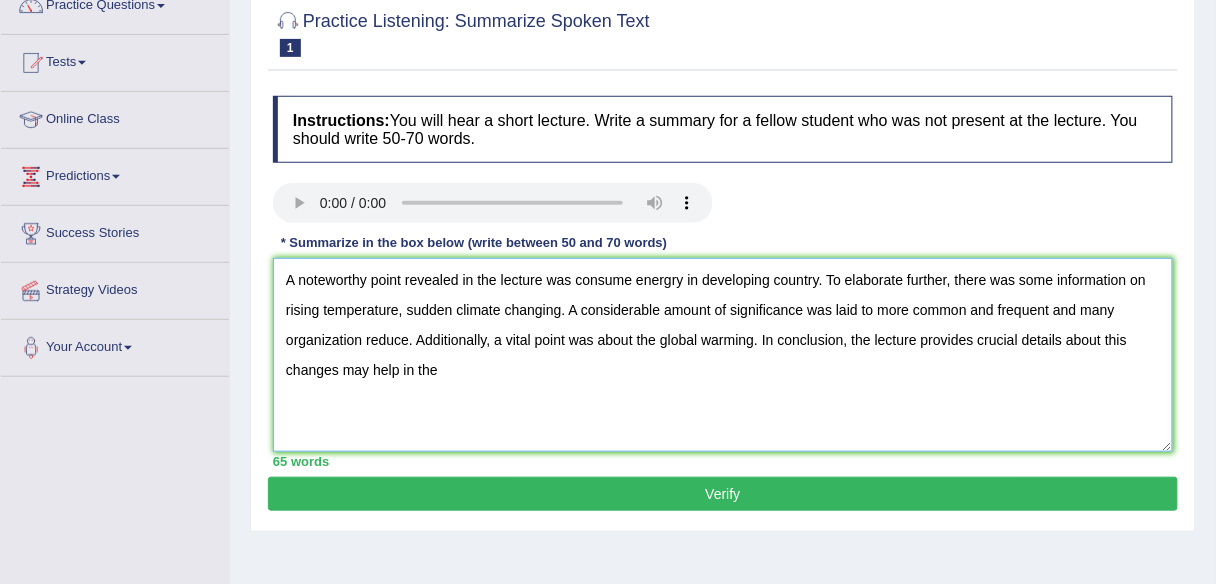 click on "A noteworthy point revealed in the lecture was consume energry in developing country. To elaborate further, there was some information on rising temperature, sudden climate changing. A considerable amount of significance was laid to more common and frequent and many organization reduce. Additionally, a vital point was about the global warming. In conclusion, the lecture provides crucial details about this changes may help in the" at bounding box center (723, 355) 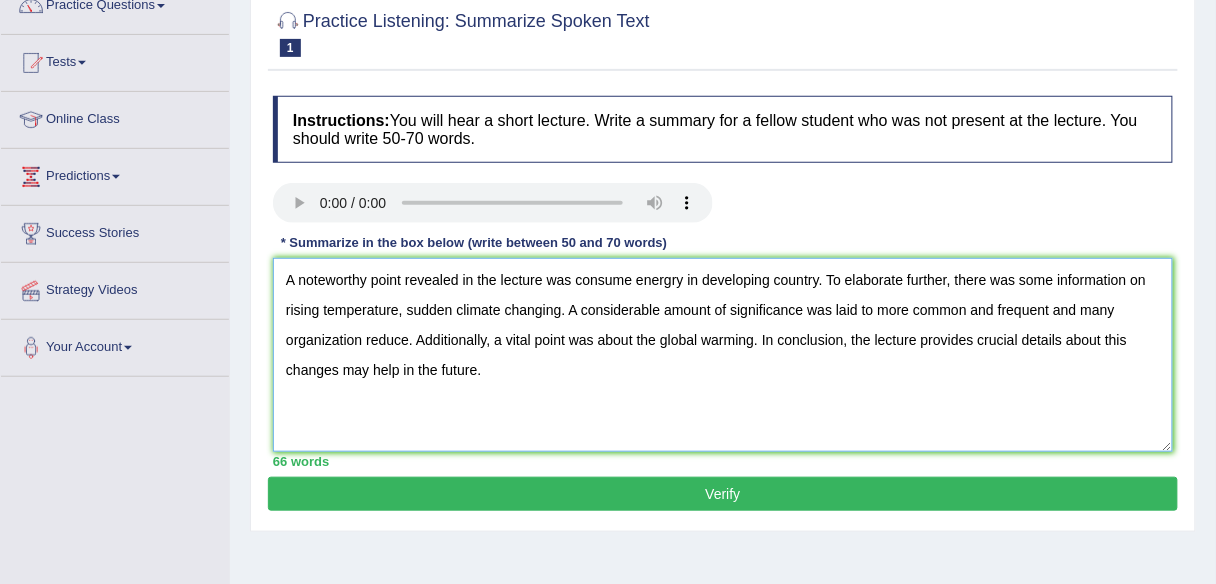 click on "A noteworthy point revealed in the lecture was consume energry in developing country. To elaborate further, there was some information on rising temperature, sudden climate changing. A considerable amount of significance was laid to more common and frequent and many organization reduce. Additionally, a vital point was about the global warming. In conclusion, the lecture provides crucial details about this changes may help in the future." at bounding box center (723, 355) 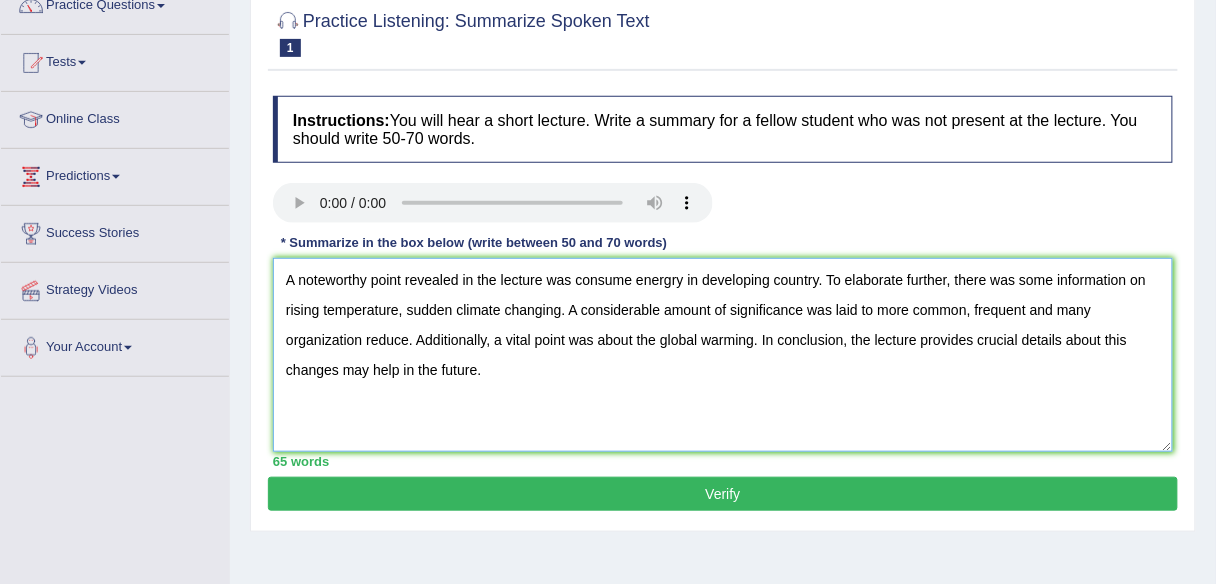 click on "A noteworthy point revealed in the lecture was consume energry in developing country. To elaborate further, there was some information on rising temperature, sudden climate changing. A considerable amount of significance was laid to more common, frequent and many organization reduce. Additionally, a vital point was about the global warming. In conclusion, the lecture provides crucial details about this changes may help in the future." at bounding box center [723, 355] 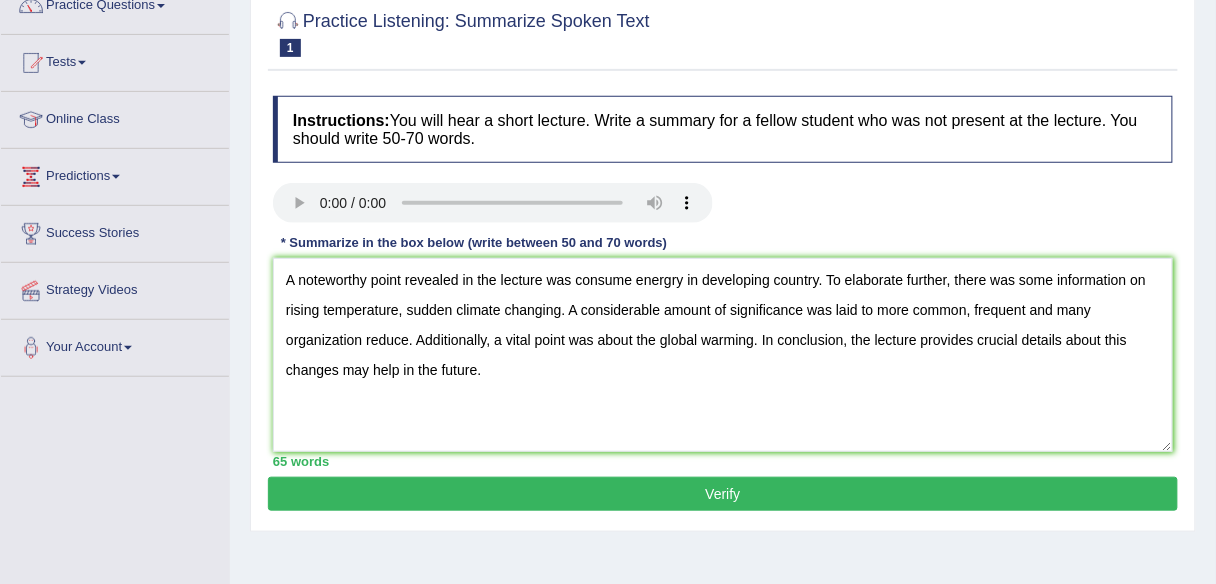 click on "Verify" at bounding box center (723, 494) 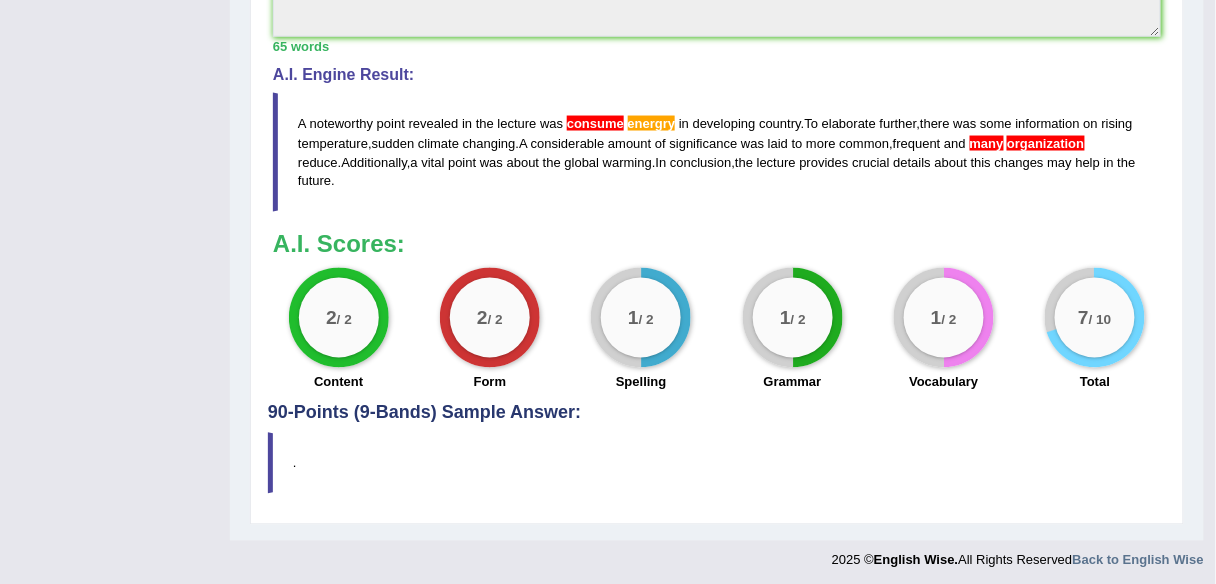 scroll, scrollTop: 775, scrollLeft: 0, axis: vertical 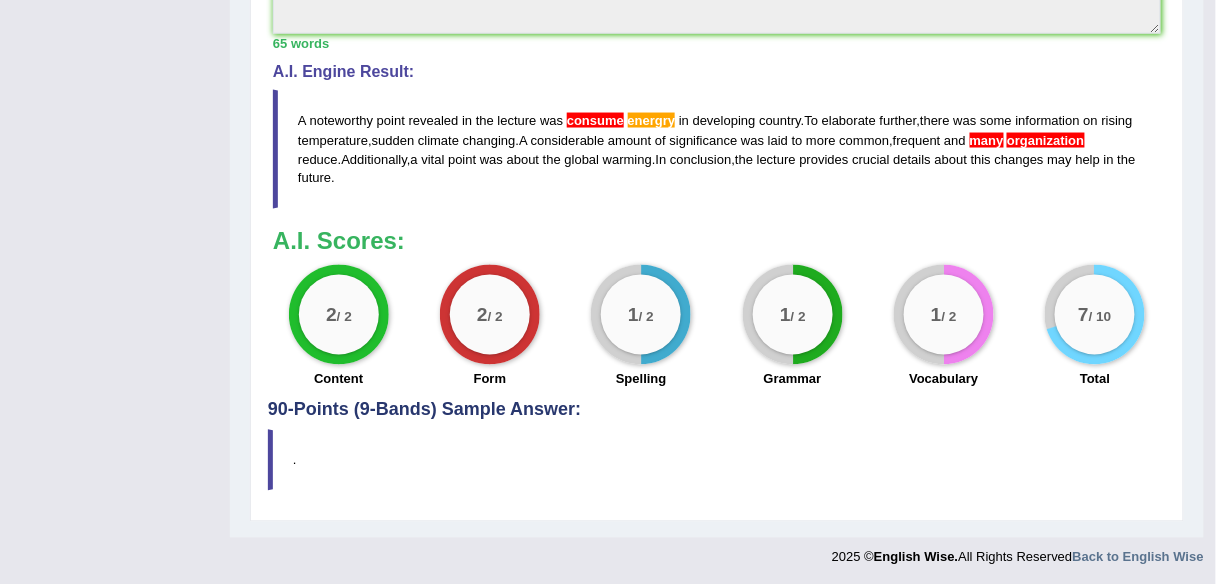 click on "energry" at bounding box center (652, 120) 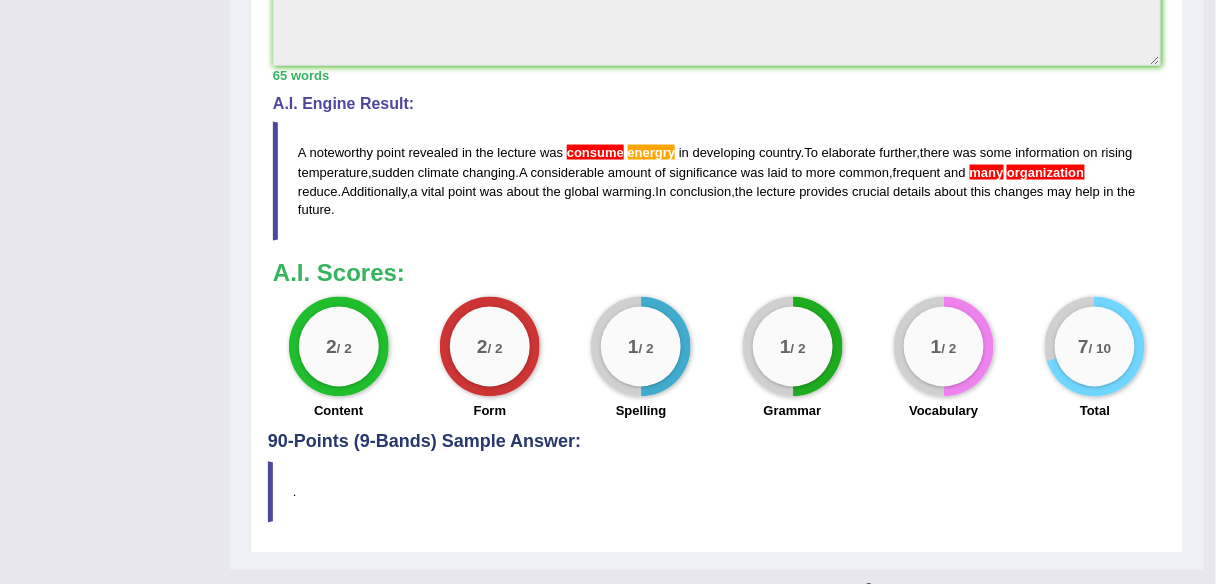 scroll, scrollTop: 711, scrollLeft: 0, axis: vertical 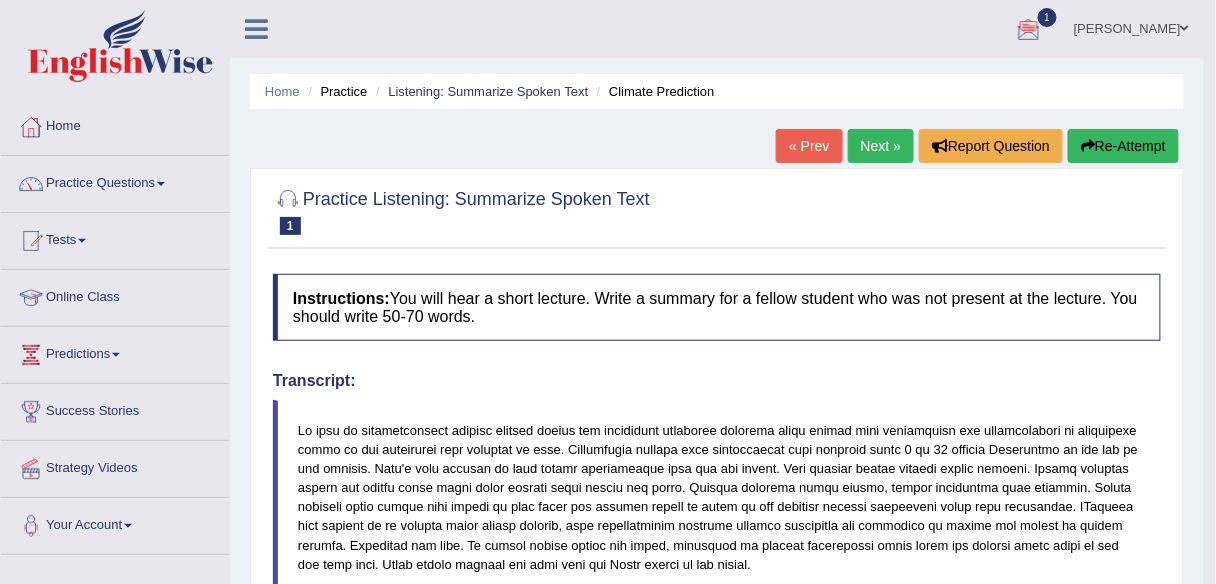 click at bounding box center (1029, 30) 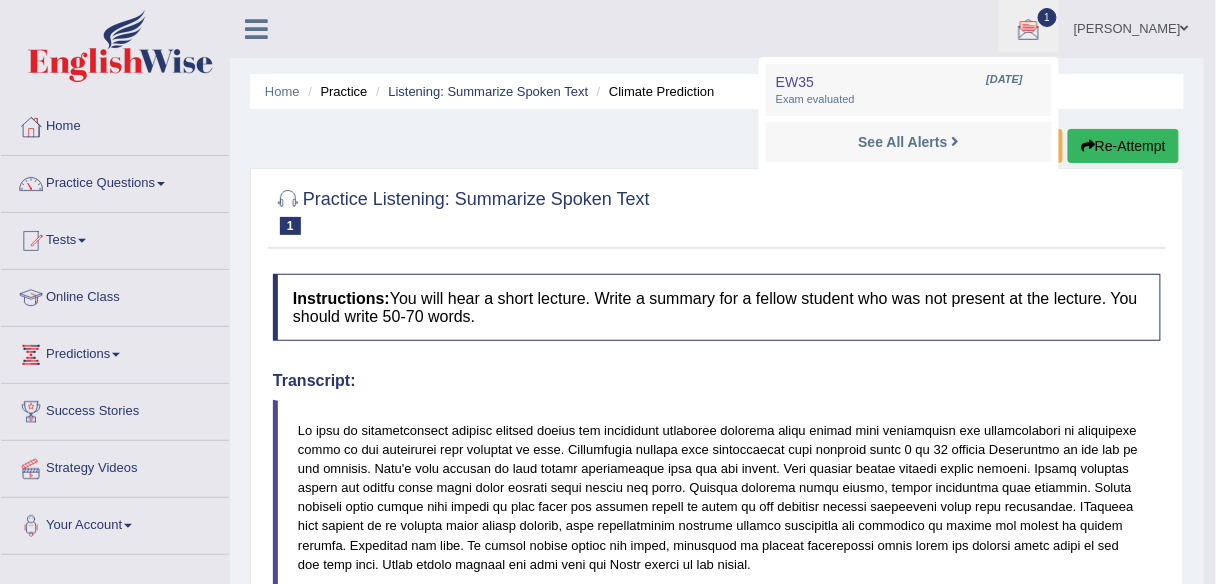 click on "EW35
Apr 26, 2025
Exam evaluated
See All Alerts" at bounding box center (909, 115) 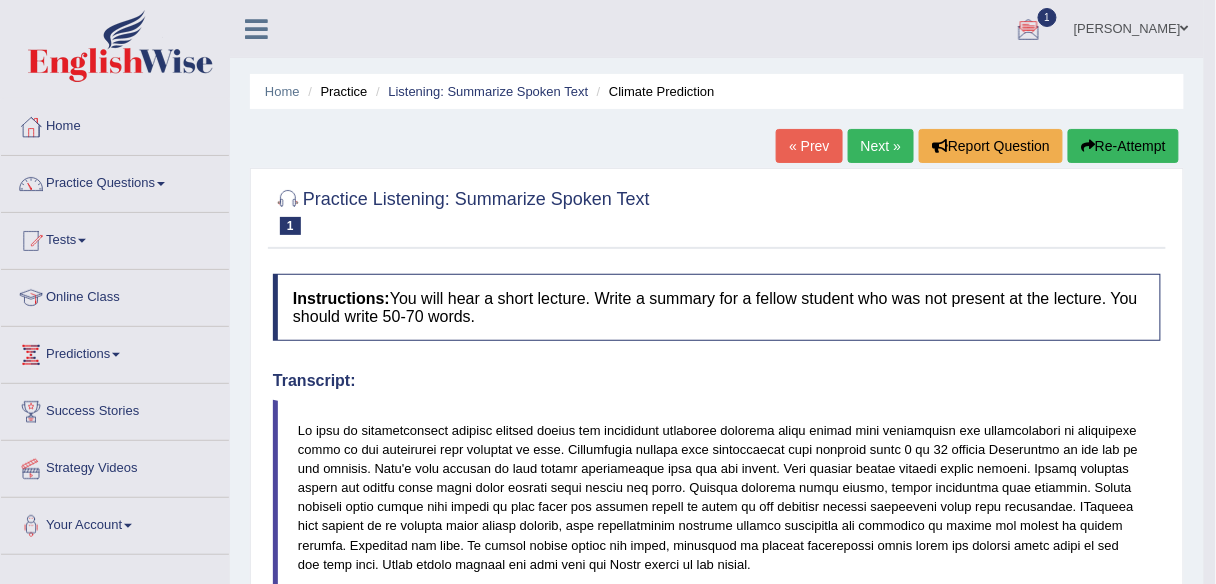 click on "Next »" at bounding box center [881, 146] 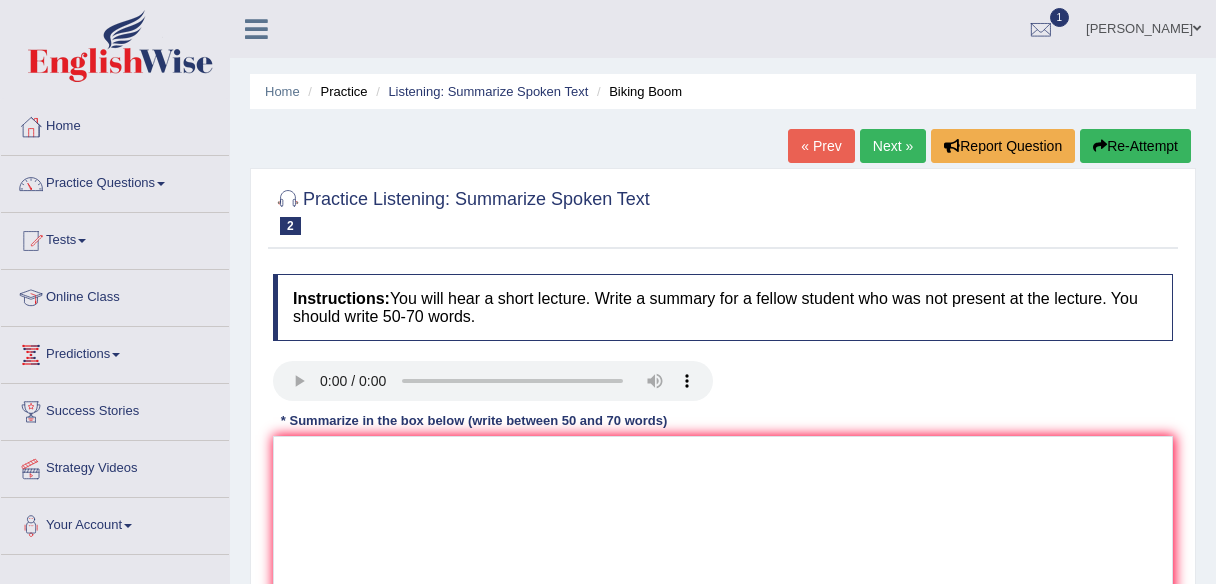 scroll, scrollTop: 0, scrollLeft: 0, axis: both 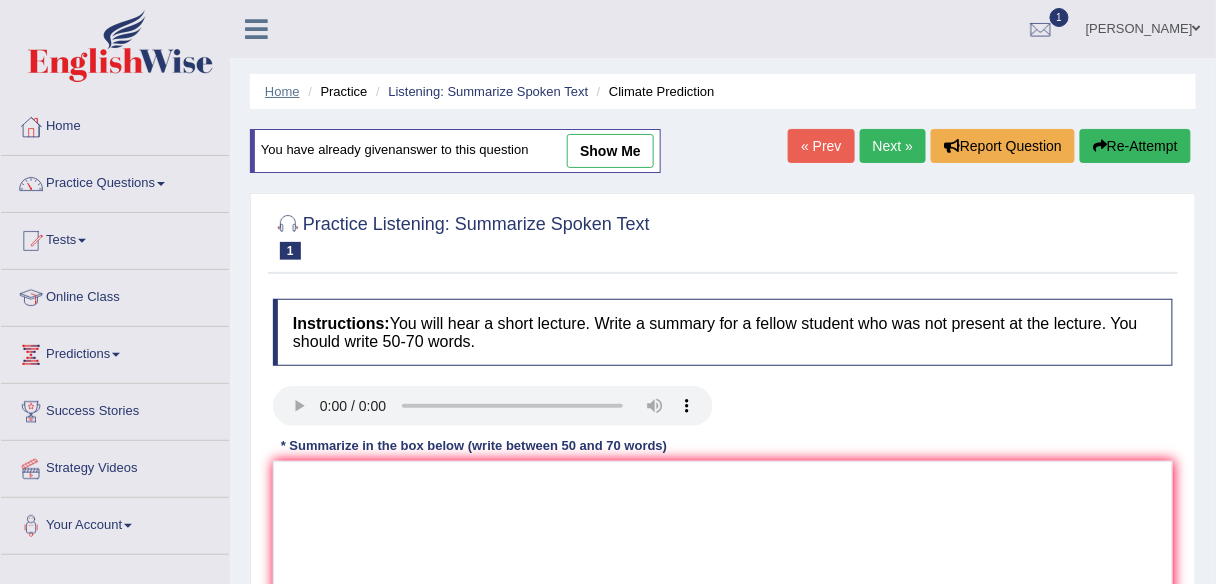 click on "Home" at bounding box center [282, 91] 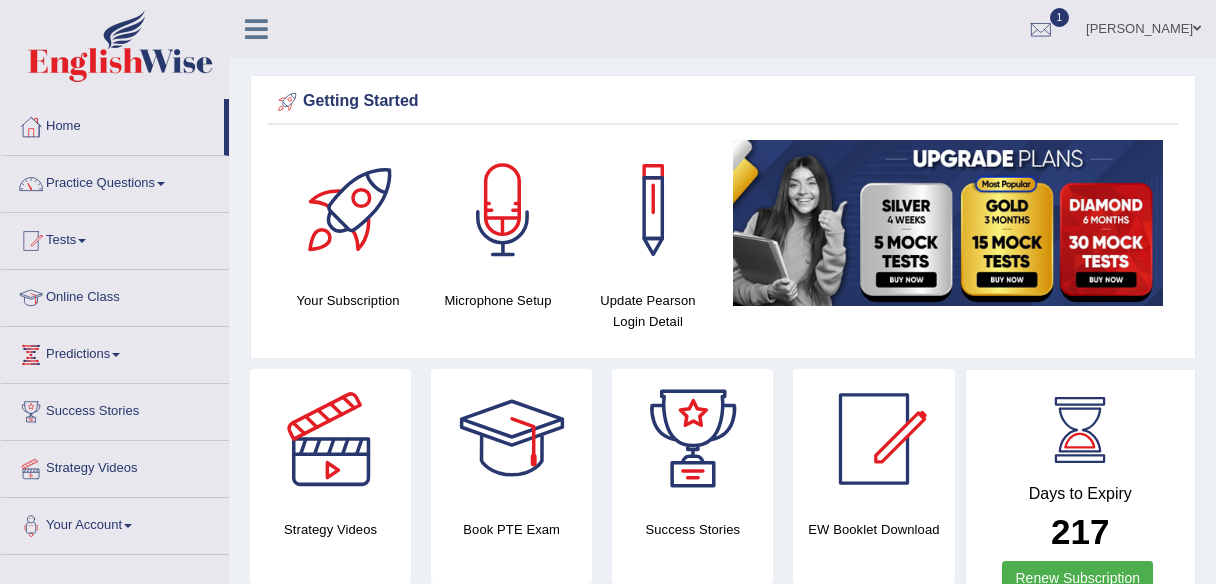 scroll, scrollTop: 0, scrollLeft: 0, axis: both 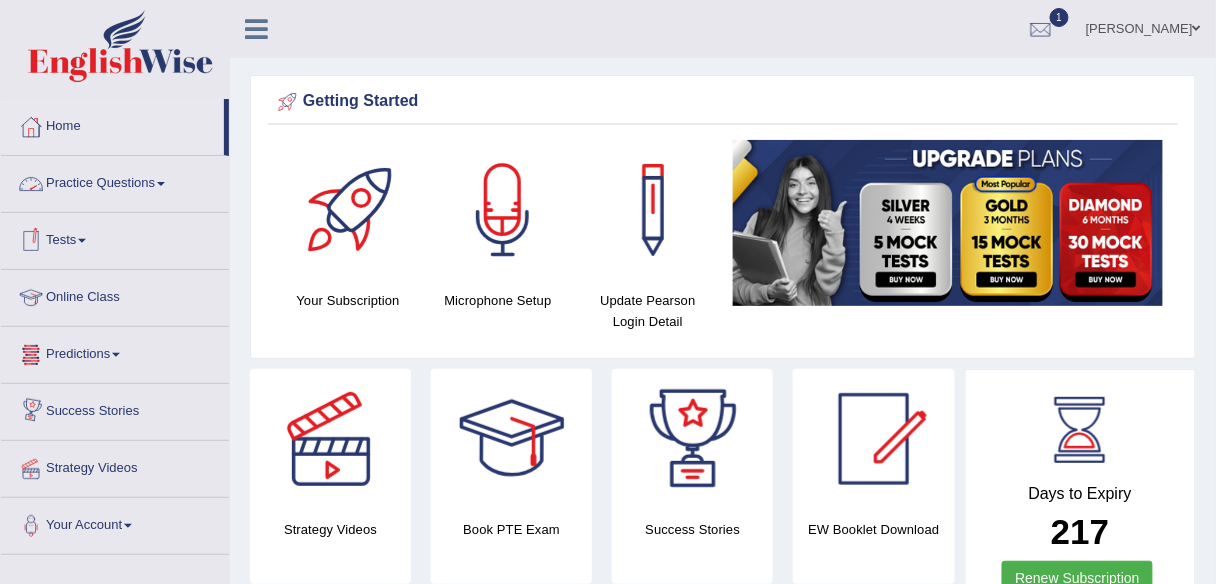 click on "Practice Questions" at bounding box center [115, 181] 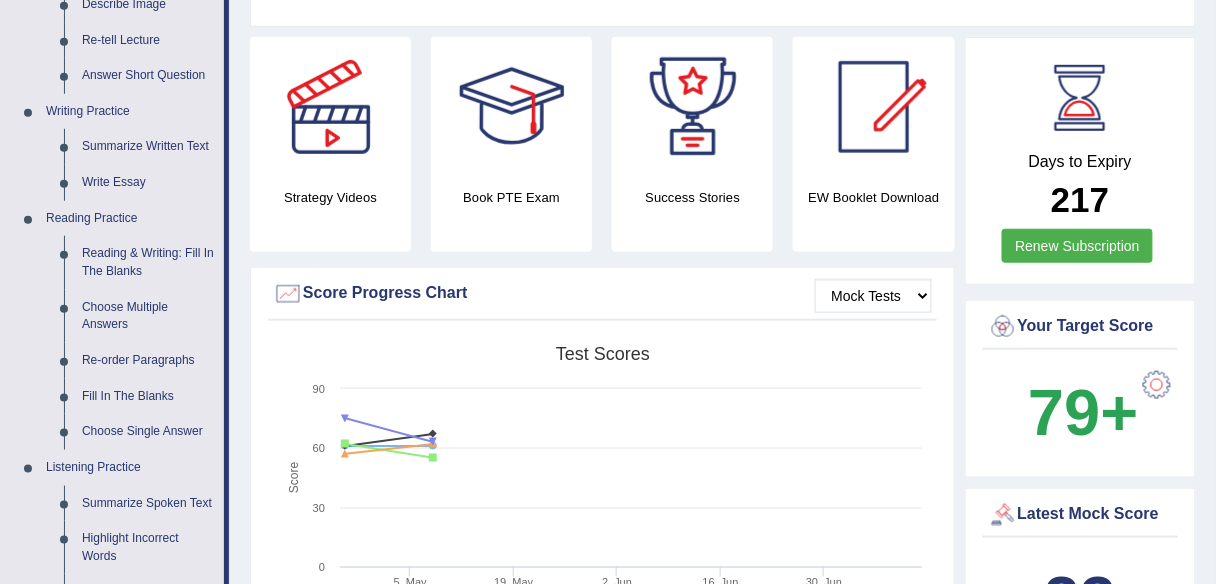 scroll, scrollTop: 352, scrollLeft: 0, axis: vertical 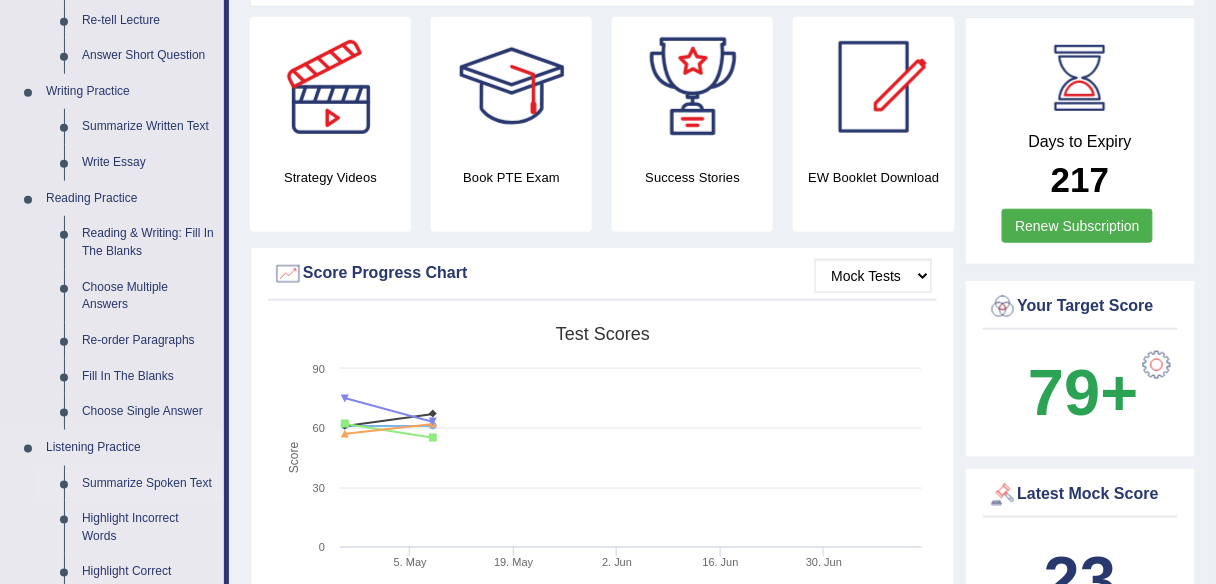 click on "Summarize Spoken Text" at bounding box center [148, 484] 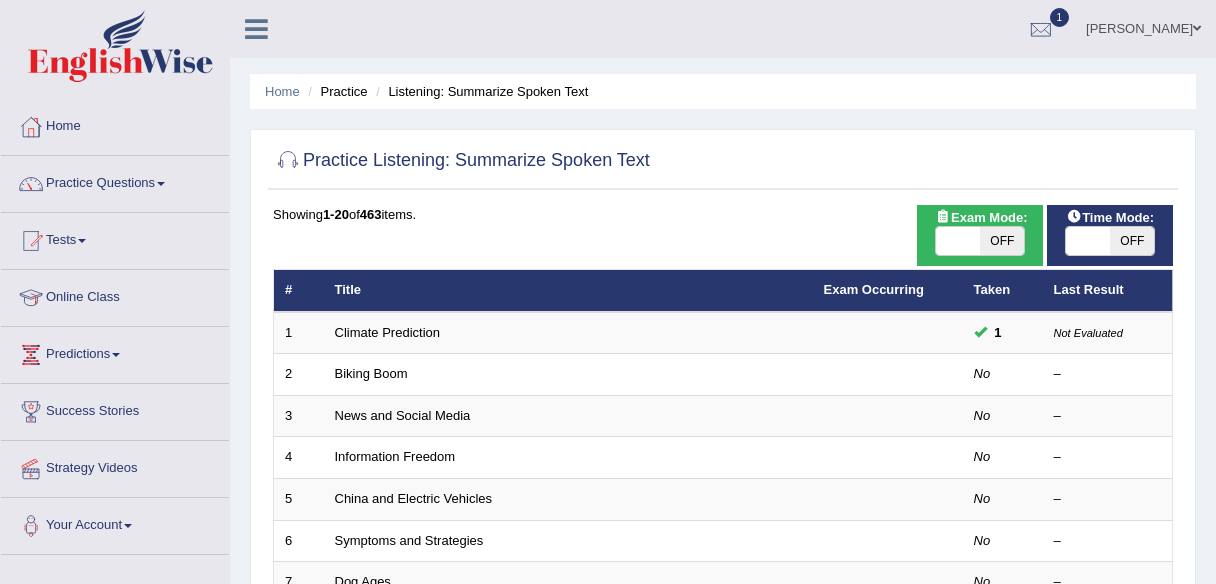 scroll, scrollTop: 0, scrollLeft: 0, axis: both 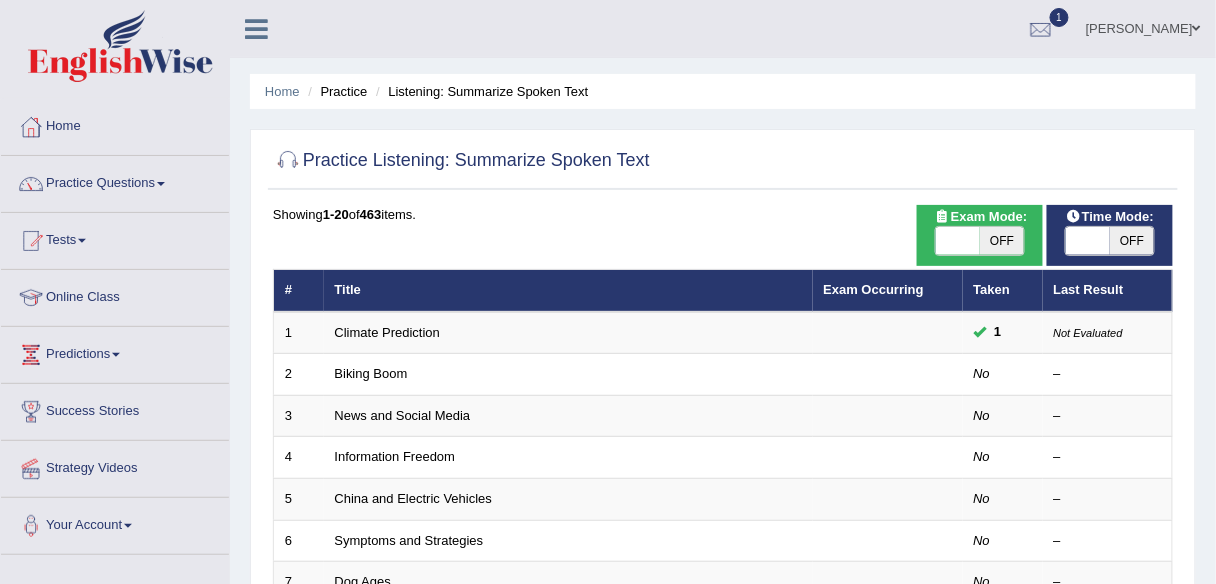 click on "OFF" at bounding box center [1132, 241] 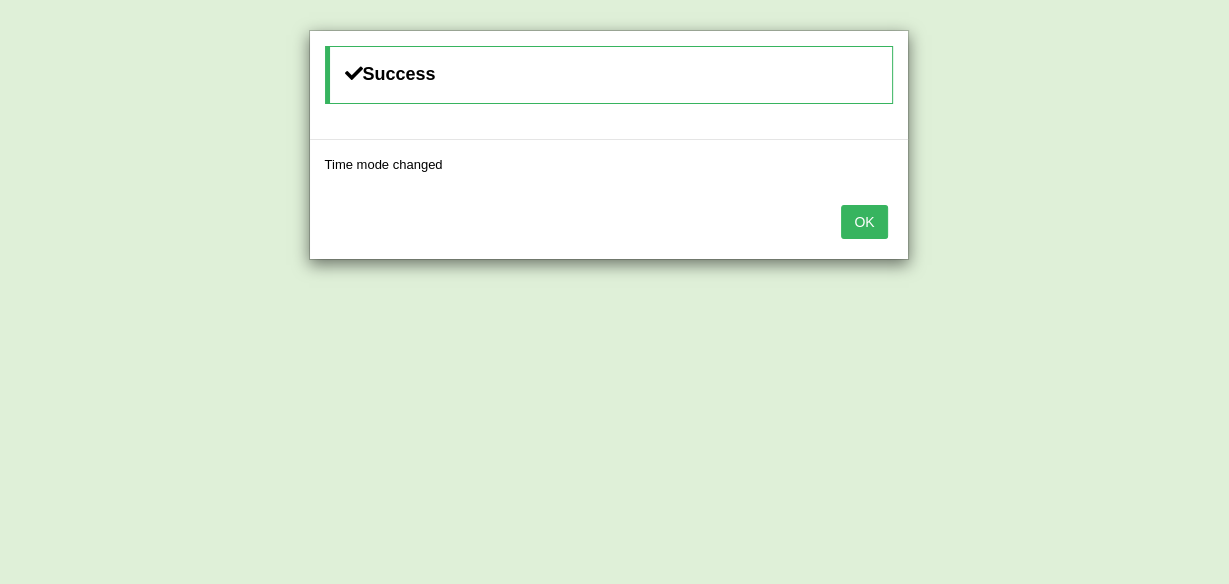 click on "OK" at bounding box center (864, 222) 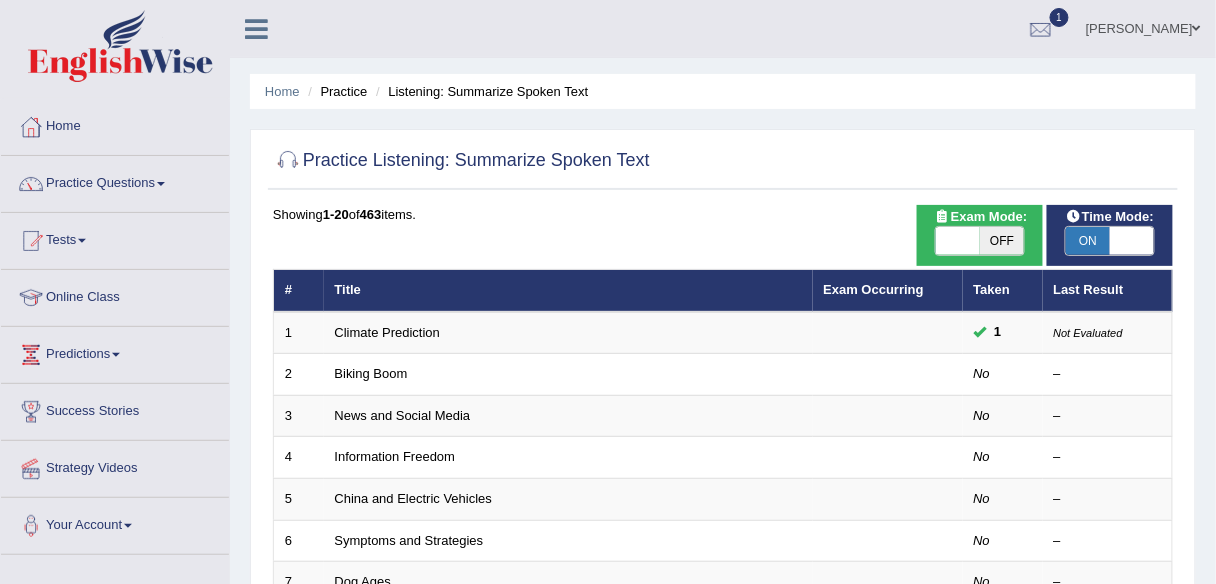 click on "OFF" at bounding box center (1002, 241) 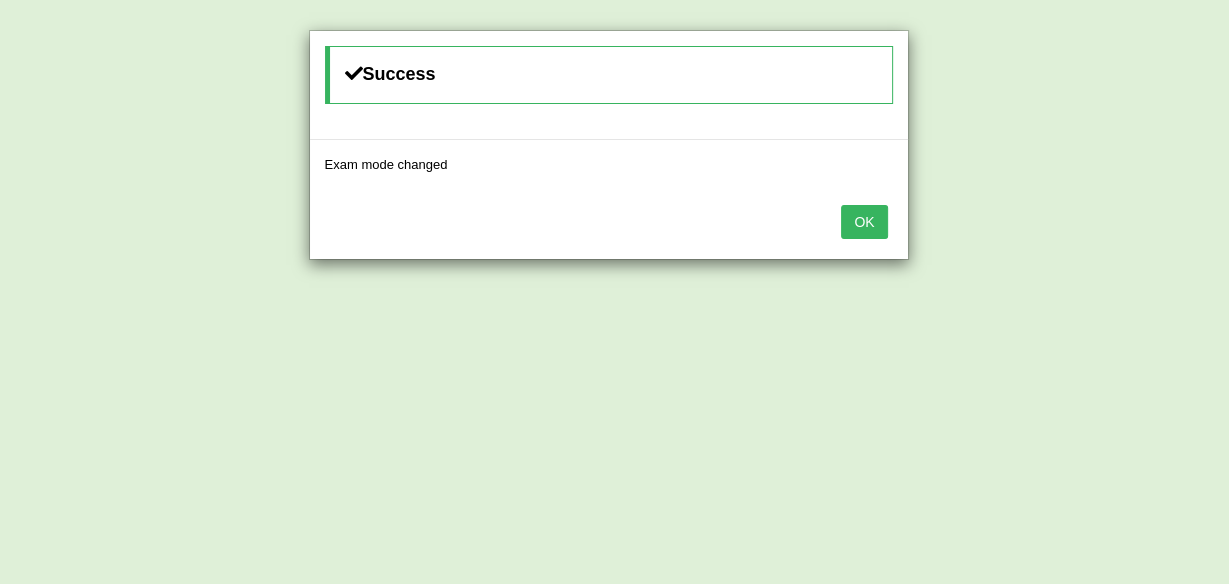 click on "OK" at bounding box center [864, 222] 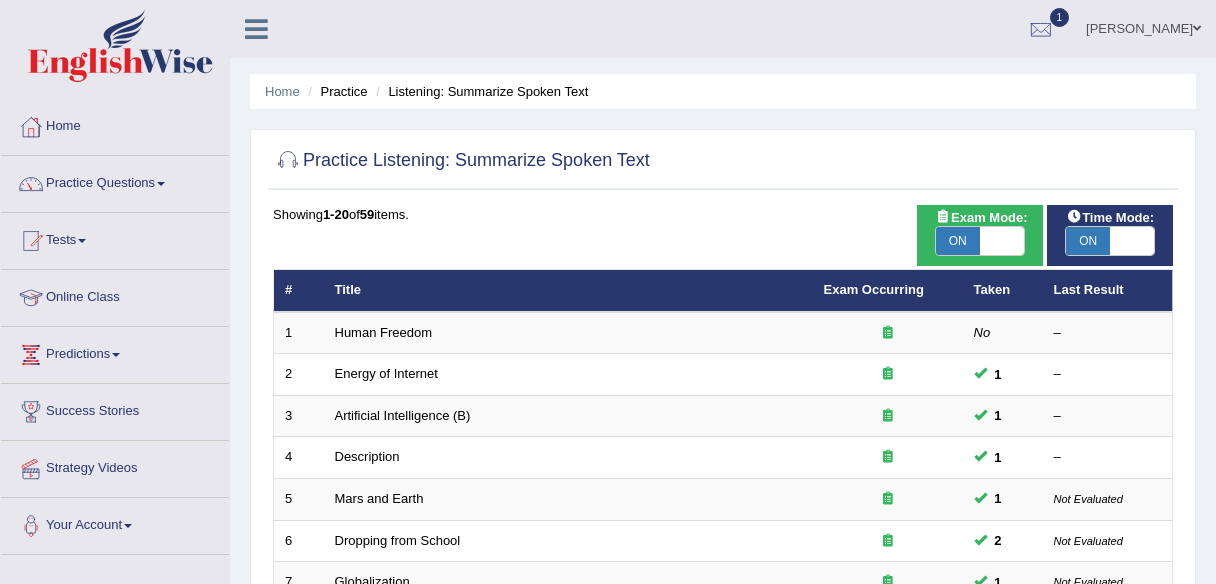 scroll, scrollTop: 0, scrollLeft: 0, axis: both 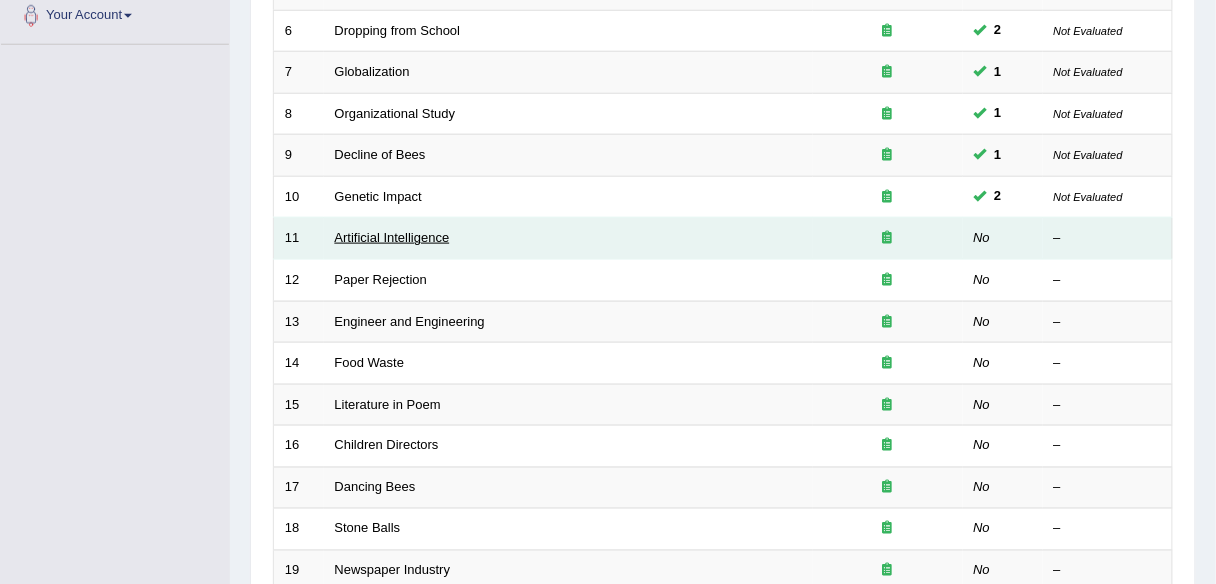 click on "Artificial Intelligence" at bounding box center (392, 237) 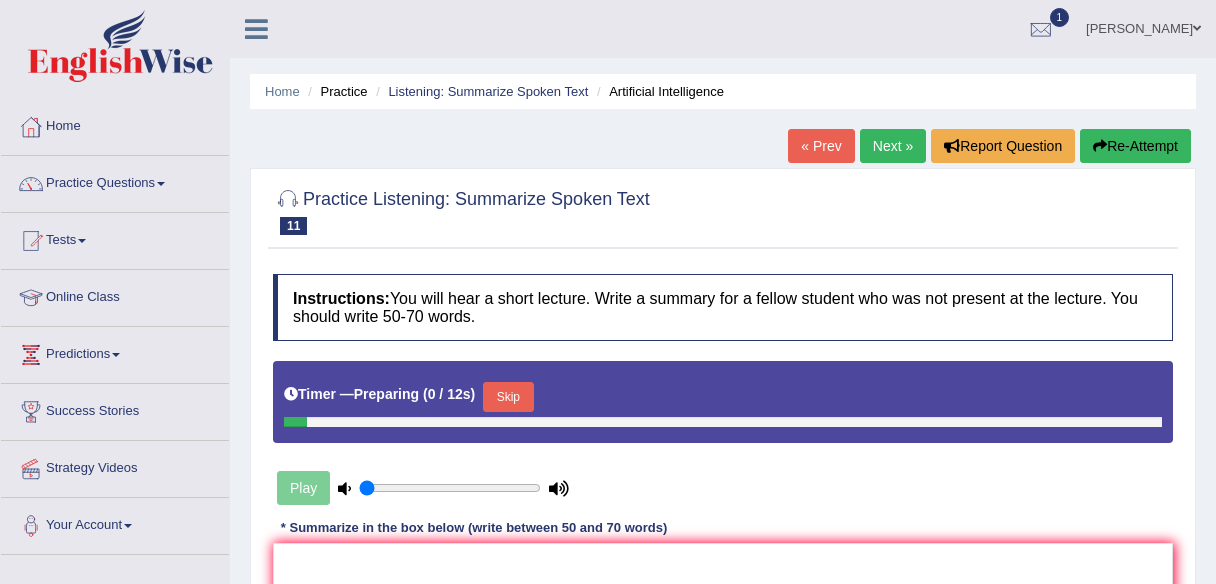 scroll, scrollTop: 0, scrollLeft: 0, axis: both 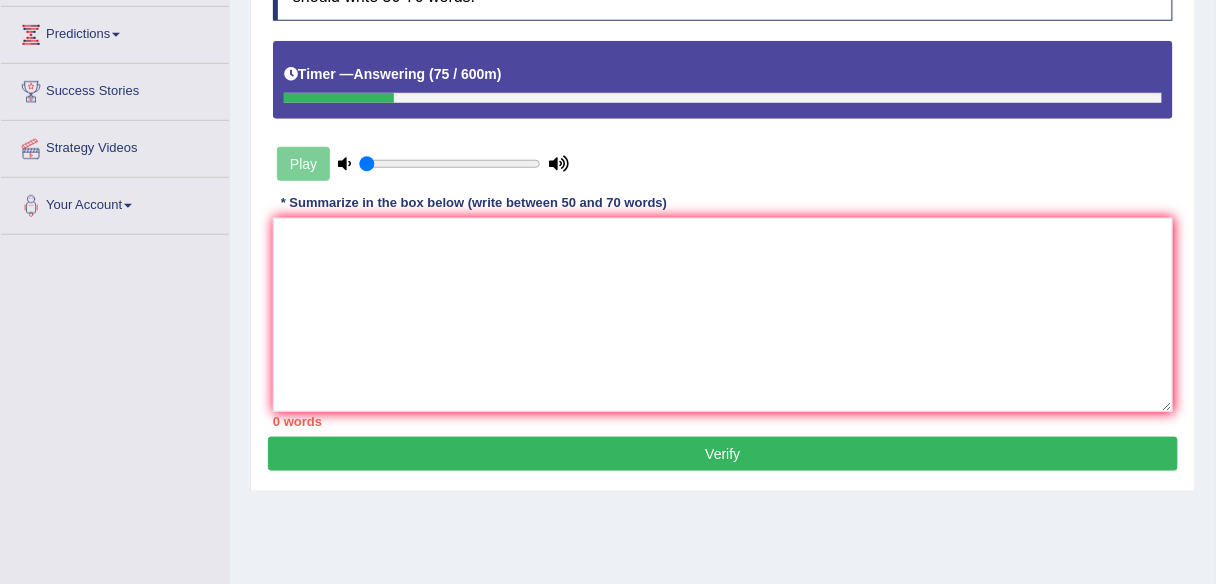 click at bounding box center [344, 163] 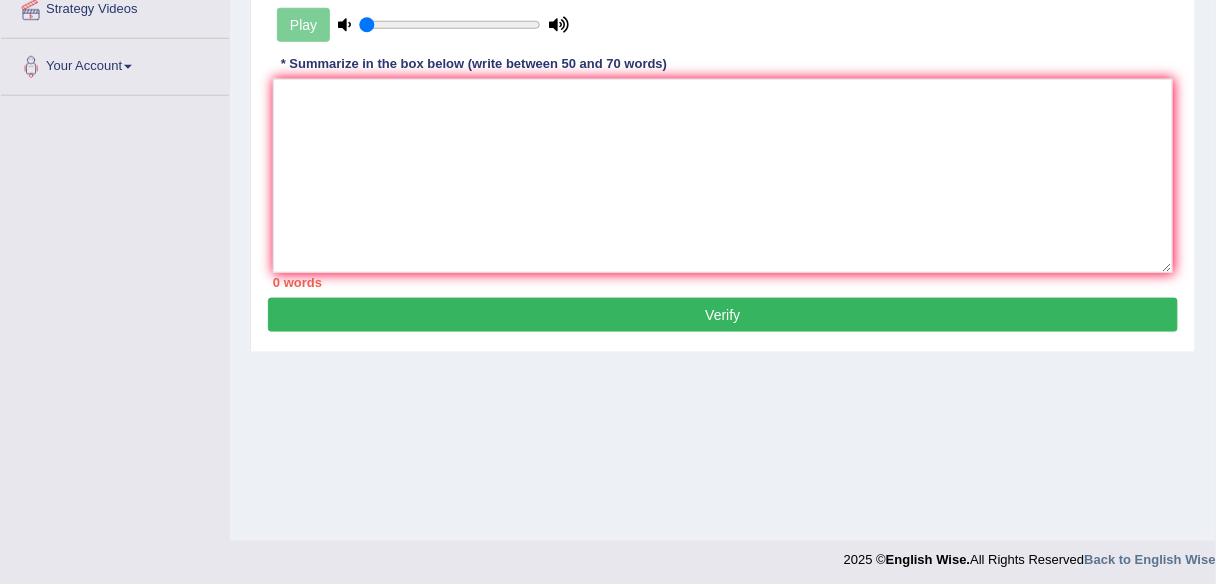 scroll, scrollTop: 466, scrollLeft: 0, axis: vertical 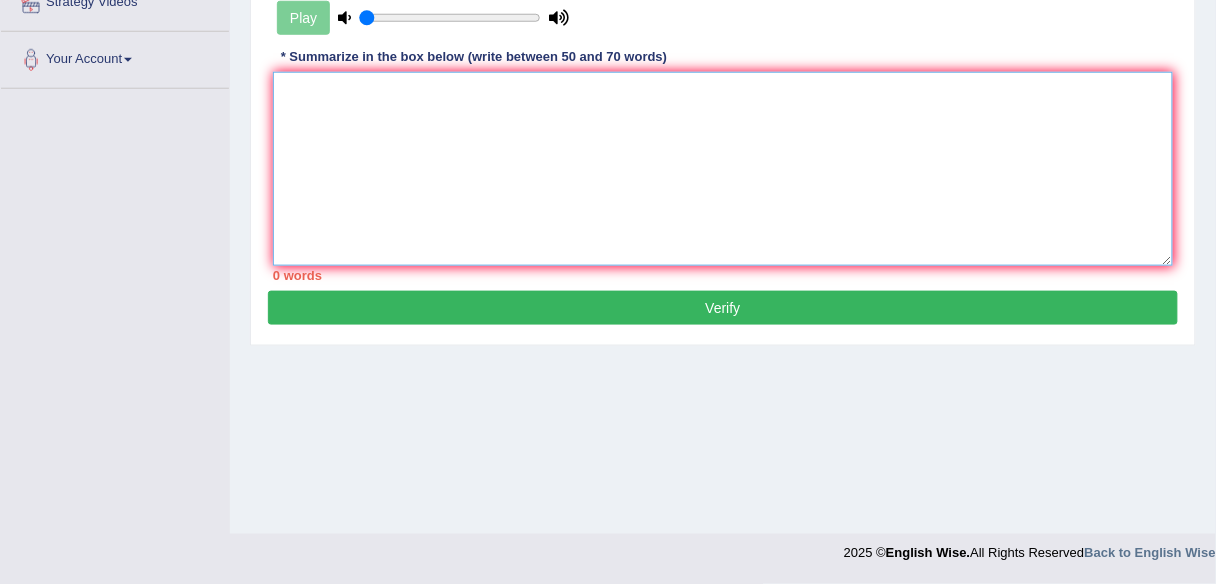 click at bounding box center [723, 169] 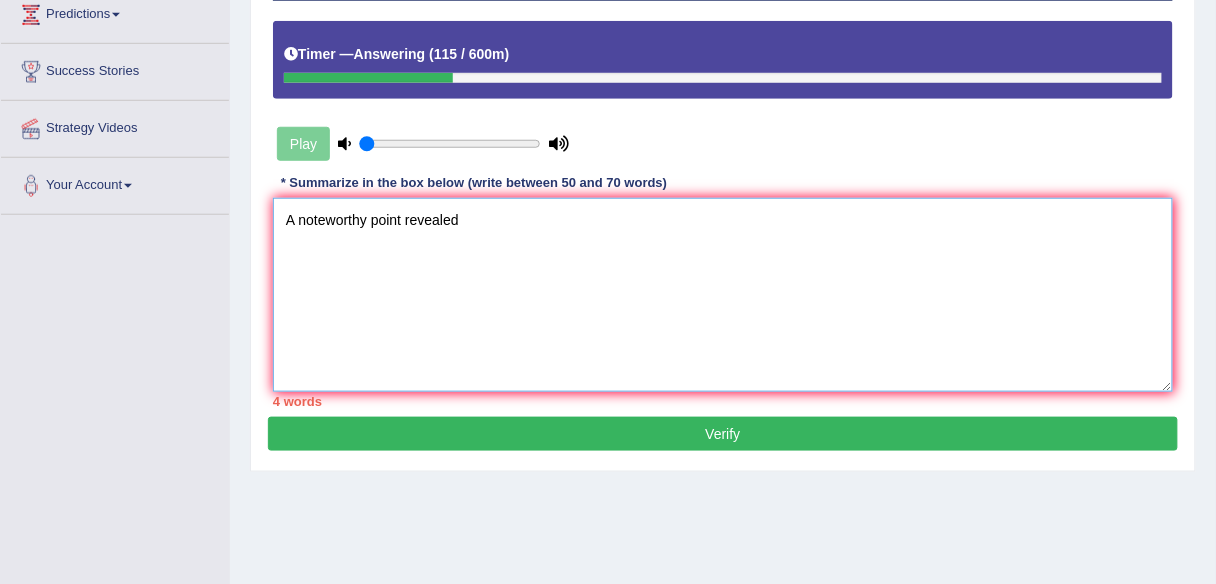 scroll, scrollTop: 338, scrollLeft: 0, axis: vertical 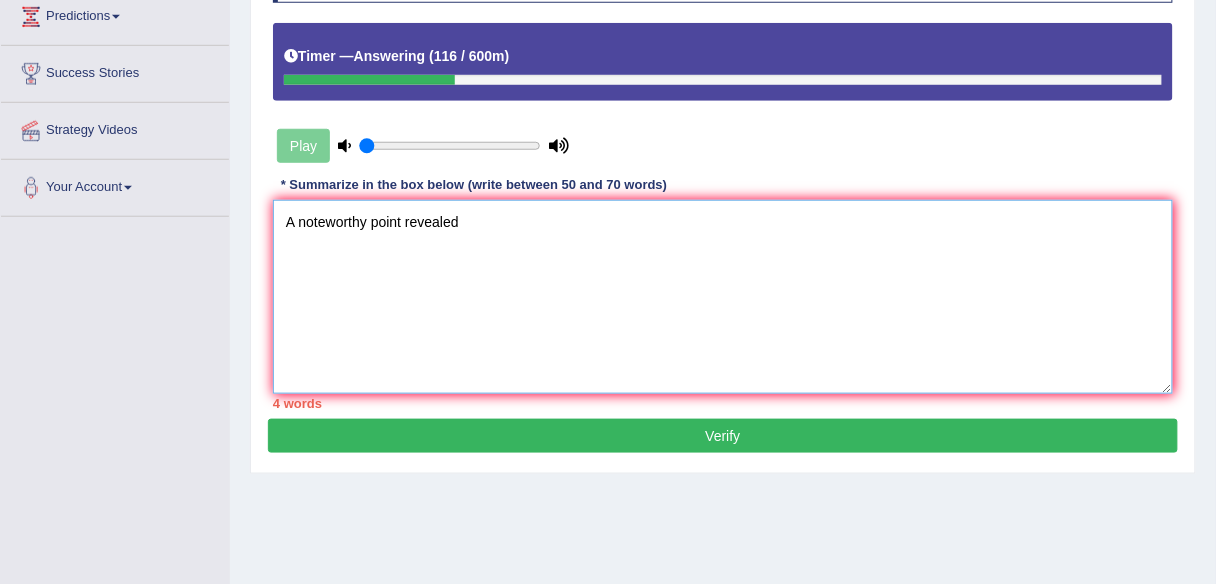 click on "A noteworthy point revealed" at bounding box center [723, 297] 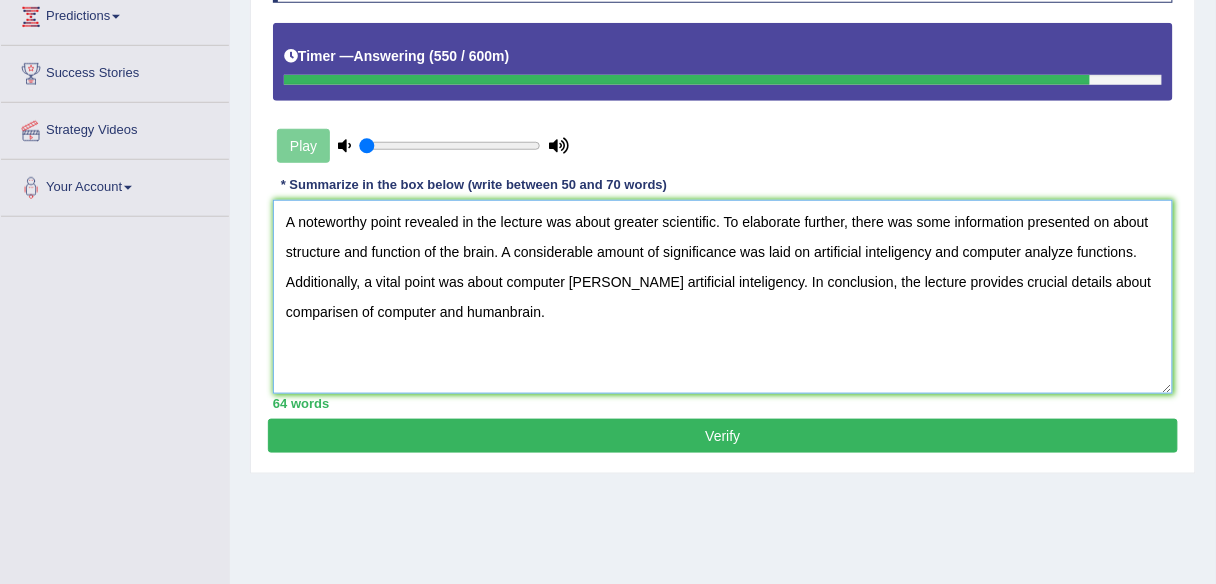 click on "A noteworthy point revealed in the lecture was about greater scientific. To elaborate further, there was some information presented on about structure and function of the brain. A considerable amount of significance was laid on artificial inteligency and computer analyze functions. Additionally, a vital point was about computer shaw artificial inteligency. In conclusion, the lecture provides crucial details about comparisen of computer and humanbrain." at bounding box center (723, 297) 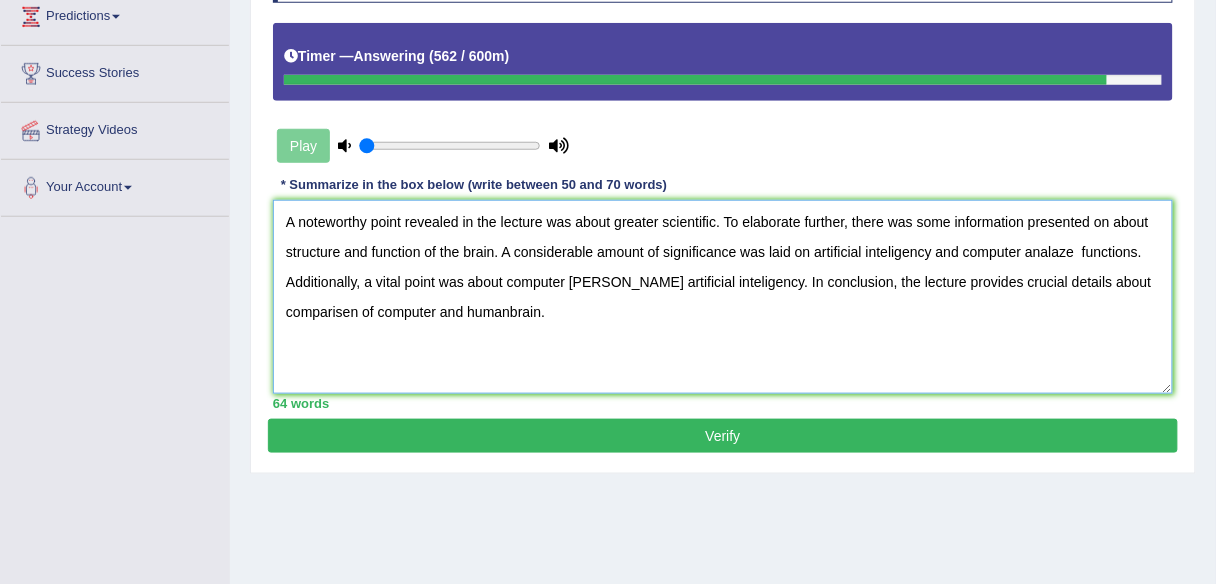 click on "A noteworthy point revealed in the lecture was about greater scientific. To elaborate further, there was some information presented on about structure and function of the brain. A considerable amount of significance was laid on artificial inteligency and computer analaze  functions. Additionally, a vital point was about computer shaw artificial inteligency. In conclusion, the lecture provides crucial details about comparisen of computer and humanbrain." at bounding box center [723, 297] 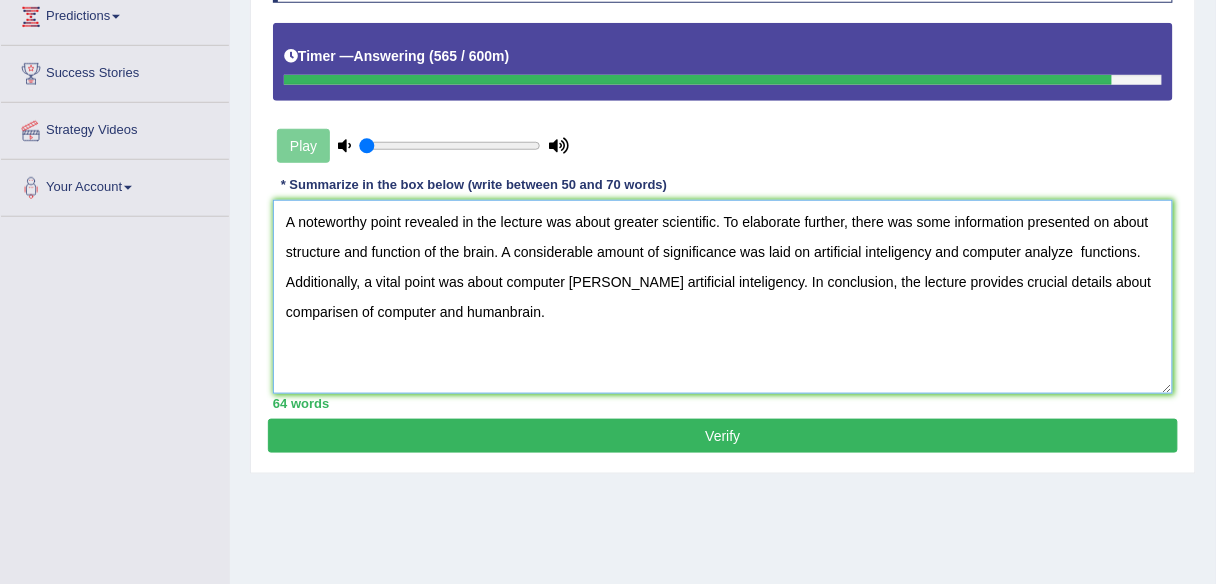 click on "A noteworthy point revealed in the lecture was about greater scientific. To elaborate further, there was some information presented on about structure and function of the brain. A considerable amount of significance was laid on artificial inteligency and computer analyze  functions. Additionally, a vital point was about computer shaw artificial inteligency. In conclusion, the lecture provides crucial details about comparisen of computer and humanbrain." at bounding box center (723, 297) 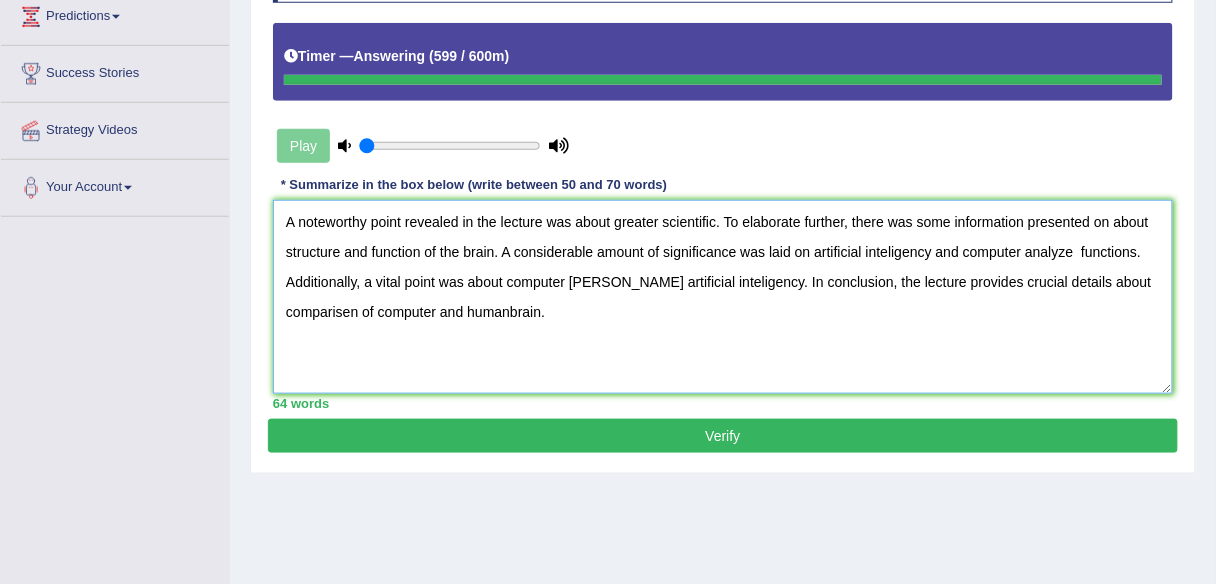 type on "A noteworthy point revealed in the lecture was about greater scientific. To elaborate further, there was some information presented on about structure and function of the brain. A considerable amount of significance was laid on artificial inteligency and computer analyze  functions. Additionally, a vital point was about computer shaw artificial inteligency. In conclusion, the lecture provides crucial details about comparisen of computer and humanbrain." 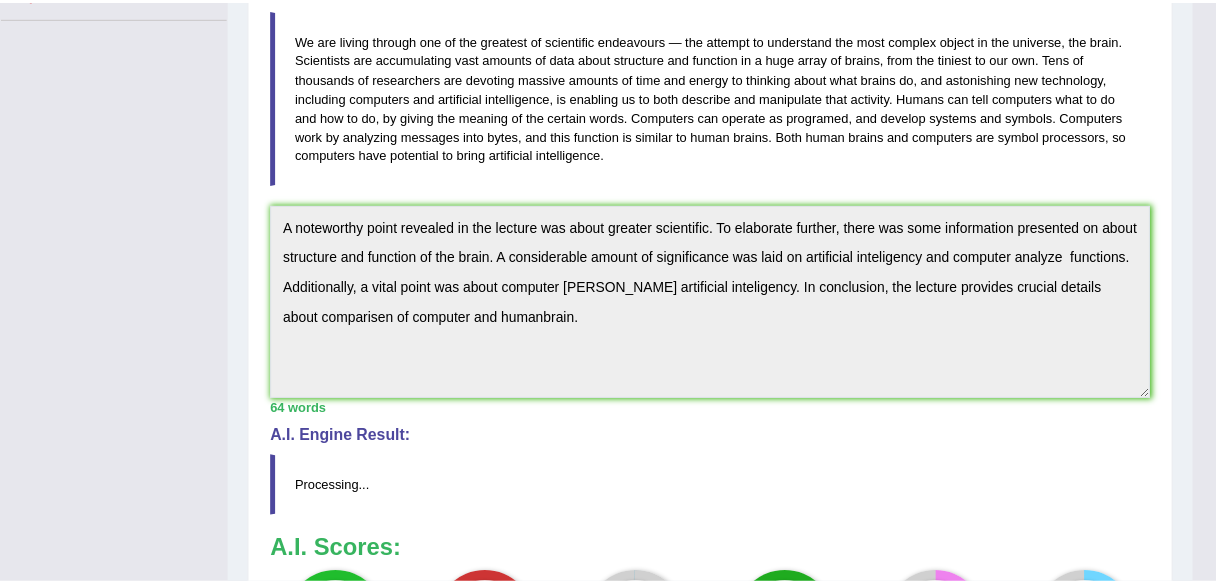scroll, scrollTop: 594, scrollLeft: 0, axis: vertical 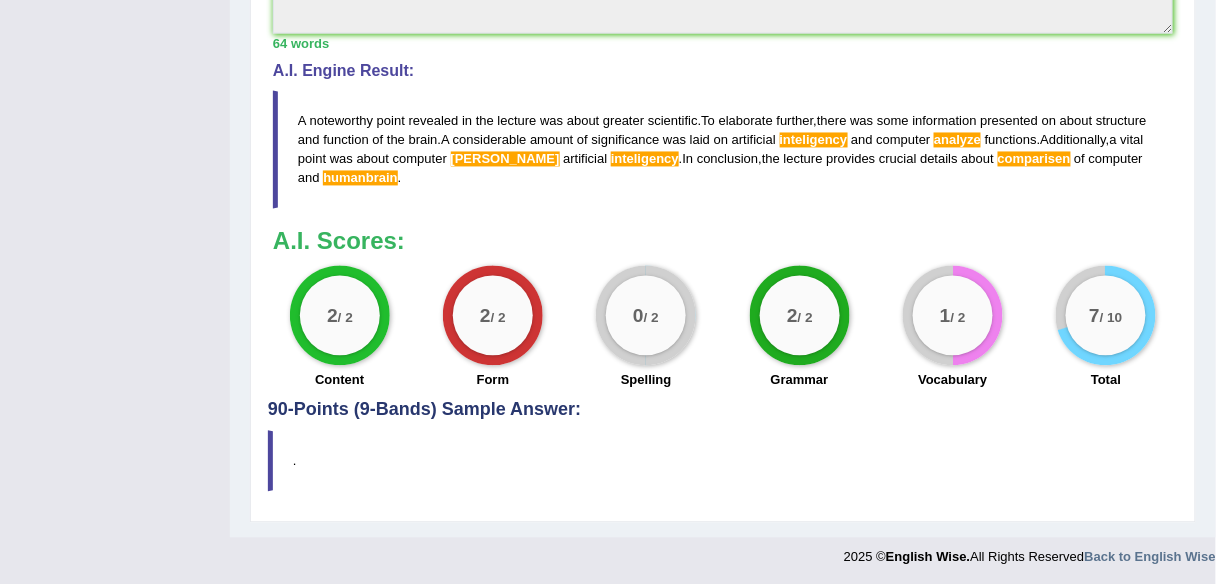 click on "inteligency" at bounding box center [645, 159] 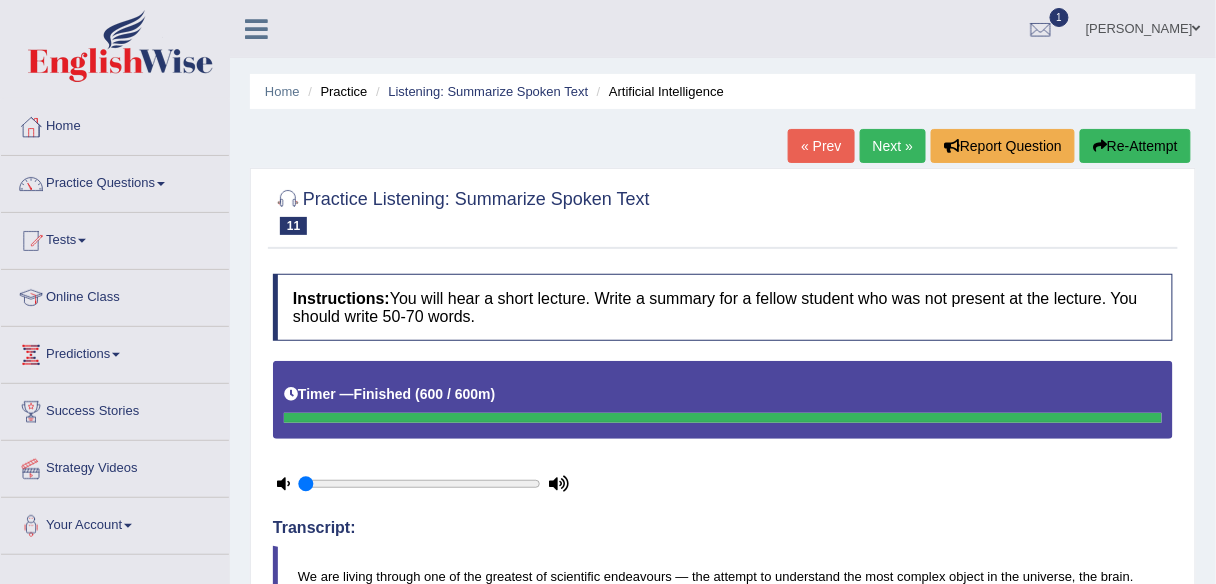 scroll, scrollTop: 0, scrollLeft: 0, axis: both 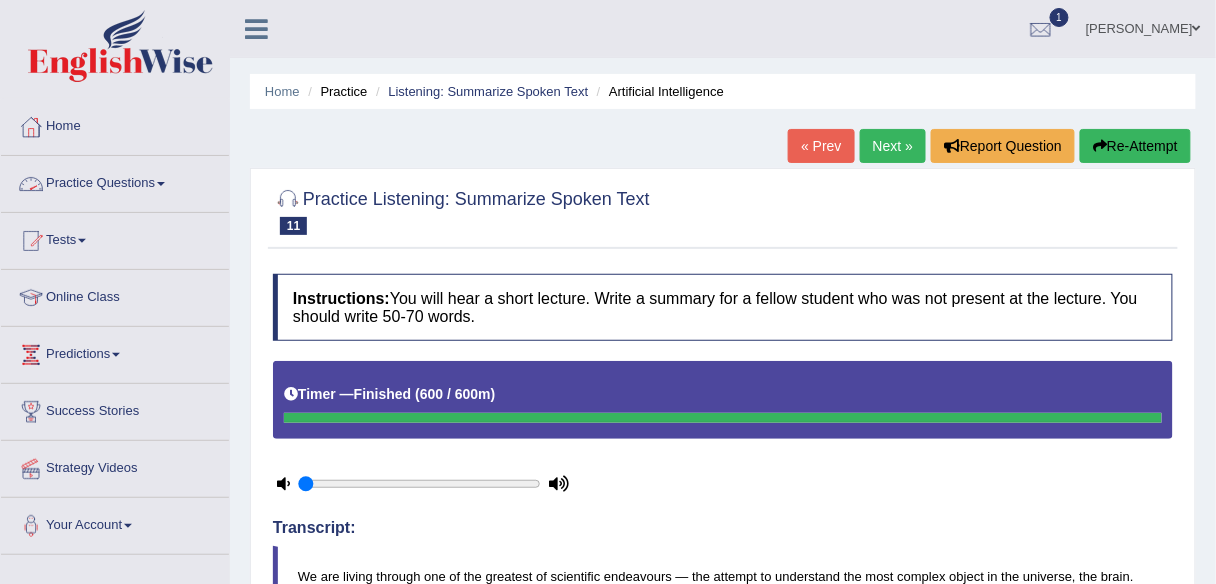click on "Home" at bounding box center (115, 124) 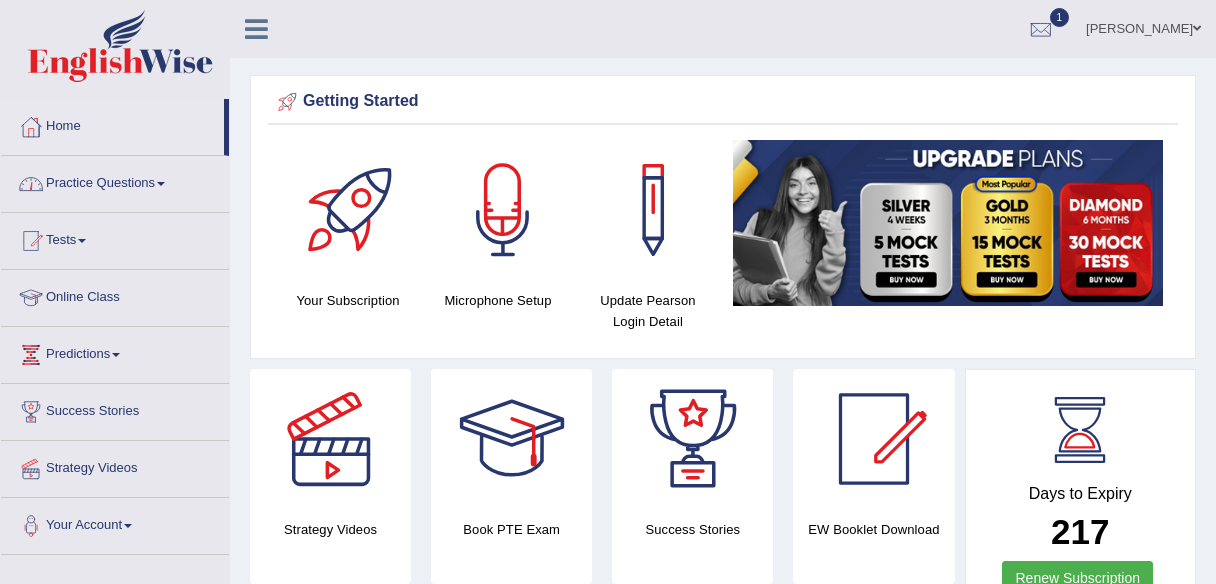 scroll, scrollTop: 0, scrollLeft: 0, axis: both 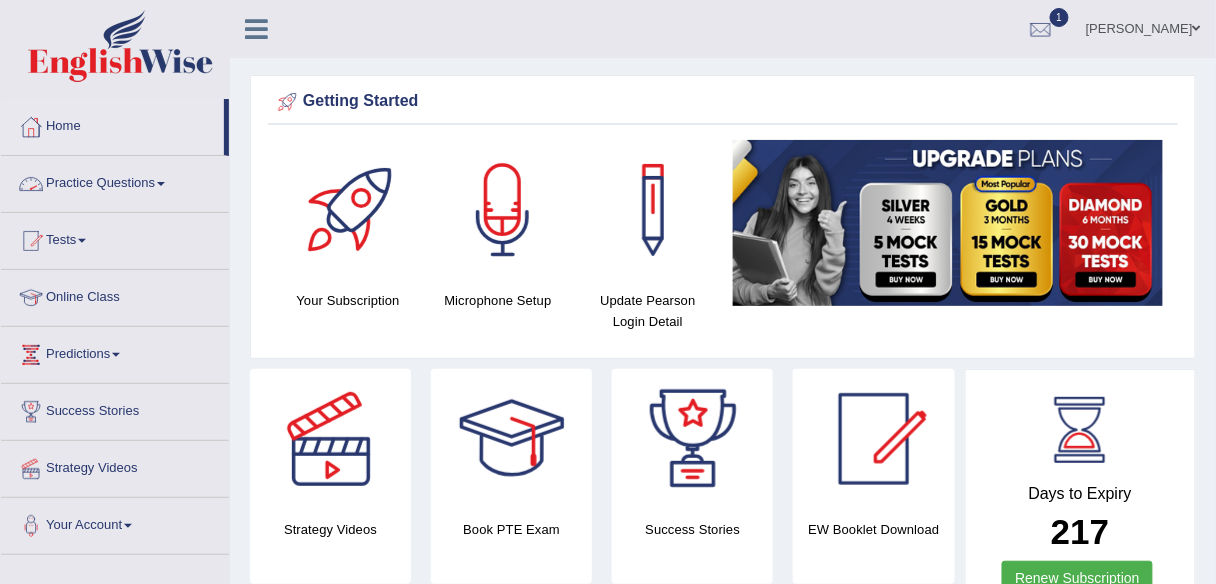 click on "Practice Questions" at bounding box center (115, 181) 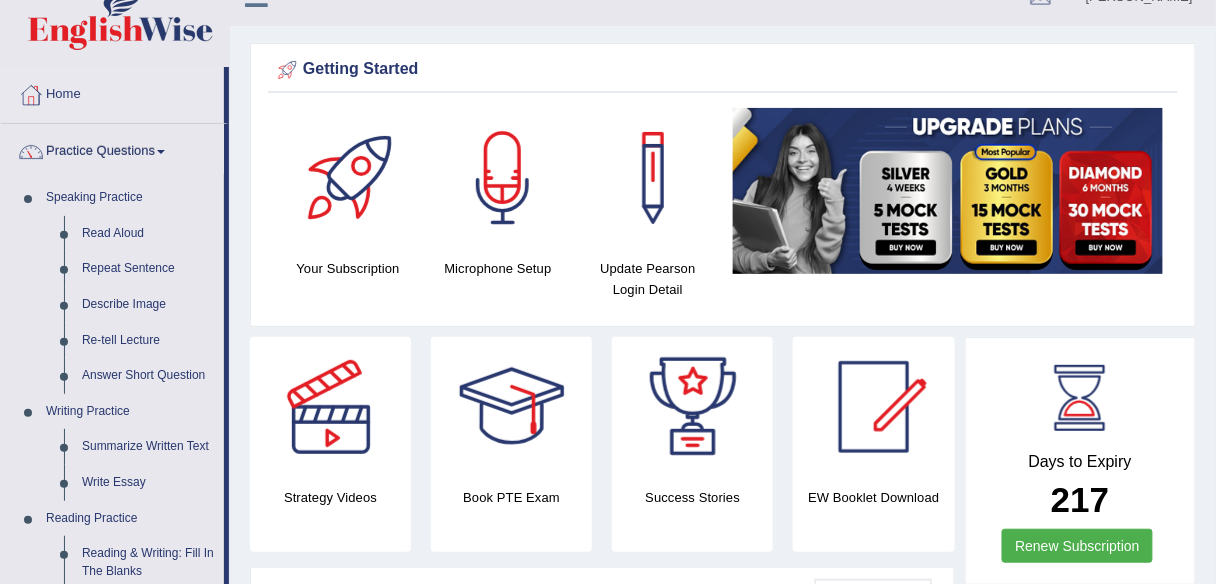 scroll, scrollTop: 0, scrollLeft: 0, axis: both 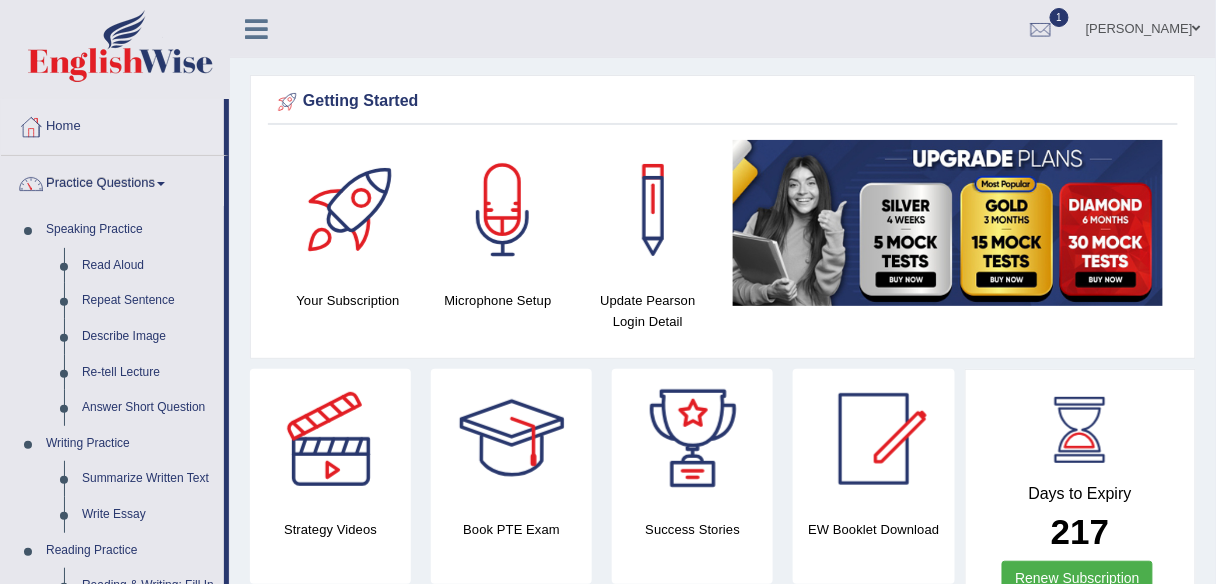 click at bounding box center [115, 49] 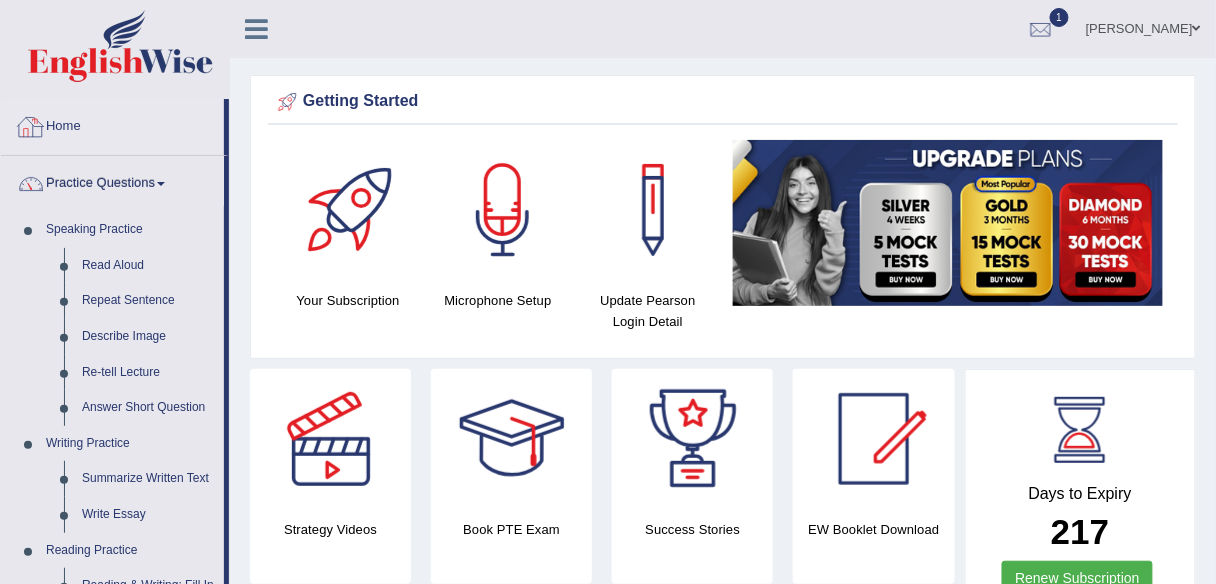 click on "Home" at bounding box center [112, 124] 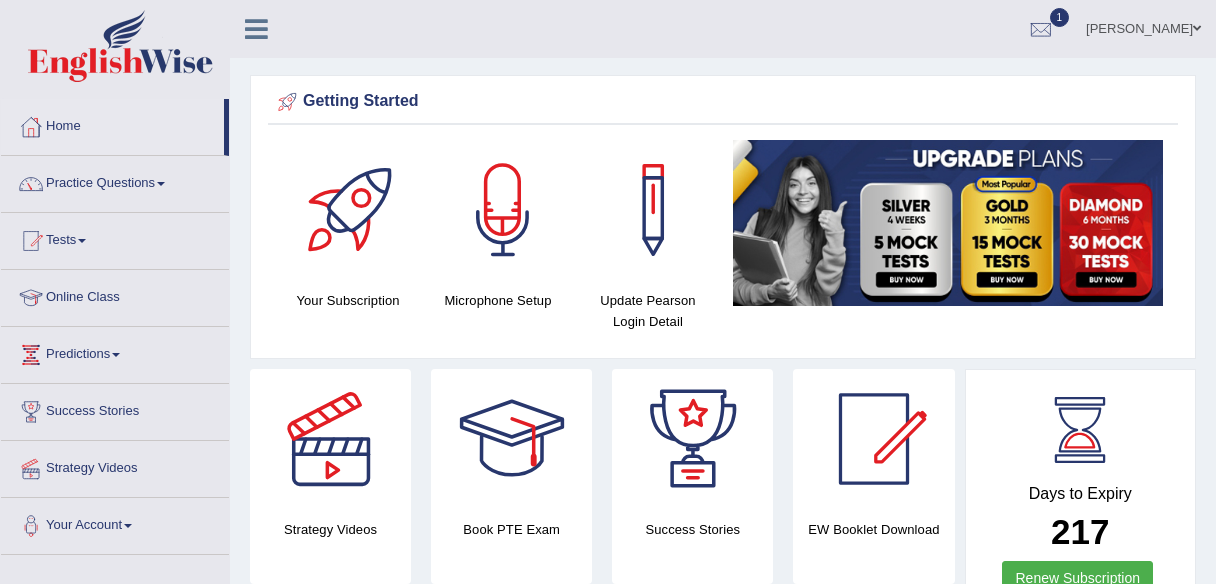 scroll, scrollTop: 0, scrollLeft: 0, axis: both 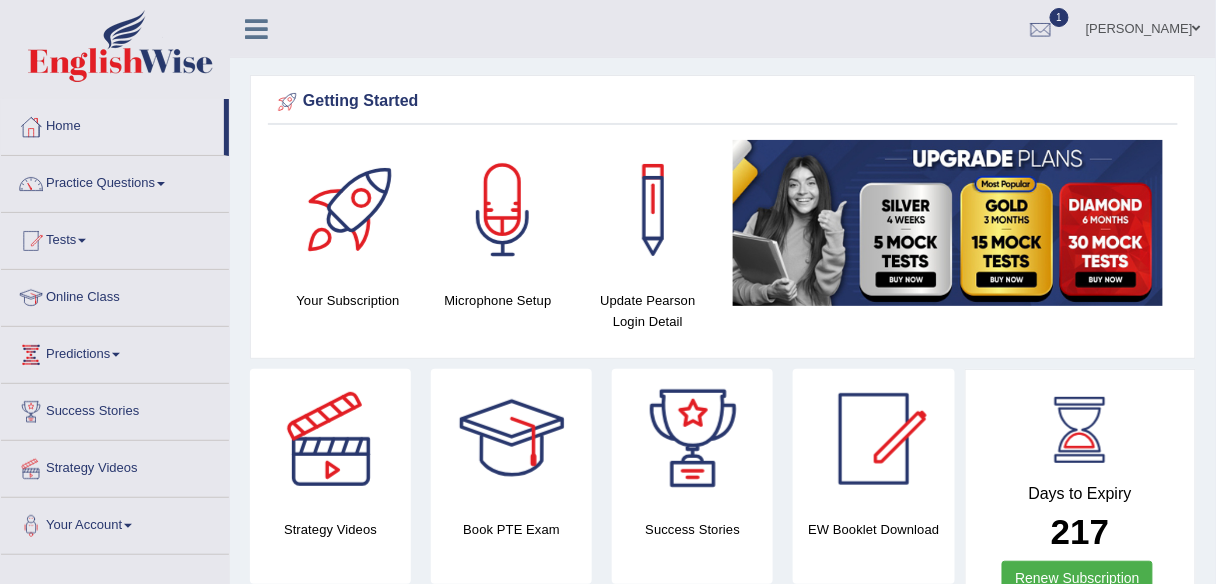 click on "Home
Practice Questions   Speaking Practice Read Aloud
Repeat Sentence
Describe Image
Re-tell Lecture
Answer Short Question
Writing Practice  Summarize Written Text
Write Essay
Reading Practice  Reading & Writing: Fill In The Blanks
Choose Multiple Answers
Re-order Paragraphs
Fill In The Blanks
Choose Single Answer
Listening Practice  Summarize Spoken Text
Highlight Incorrect Words
Highlight Correct Summary
Select Missing Word
Choose Single Answer
Choose Multiple Answers
Fill In The Blanks
Write From Dictation
Pronunciation
Tests  Take Practice Sectional Test
Take Mock Test
History
Online Class
Predictions  Latest Predictions
Success Stories
Strategy Videos
Your Account  Notifications
Microphone Setup
Change Password
Manage Subscription
[PERSON_NAME] Login Details
Update Profile" at bounding box center (115, 327) 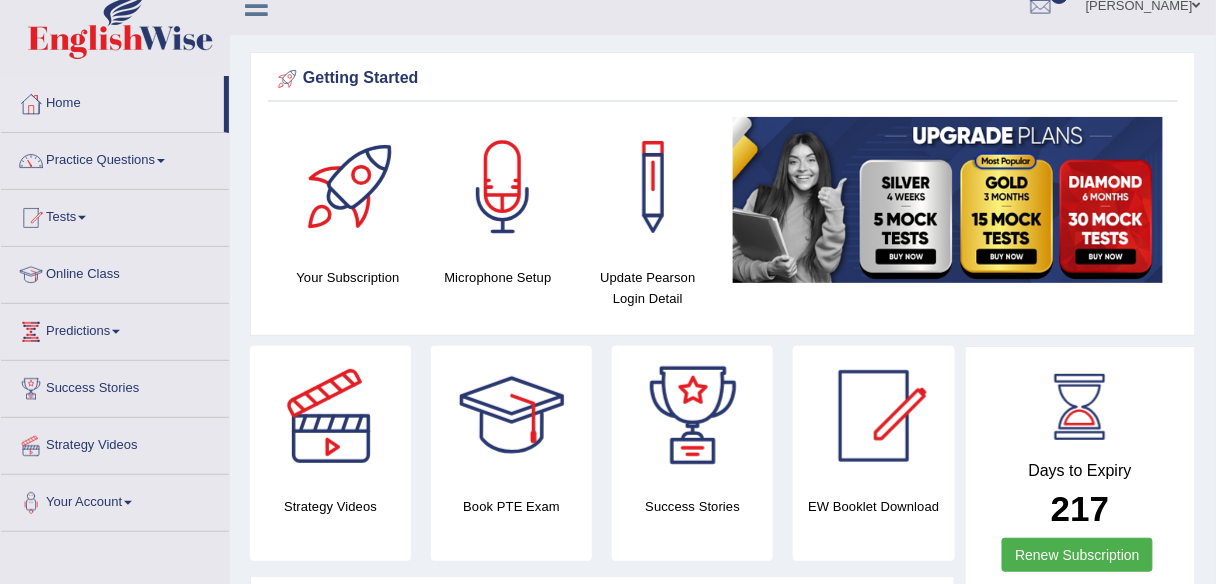 scroll, scrollTop: 0, scrollLeft: 0, axis: both 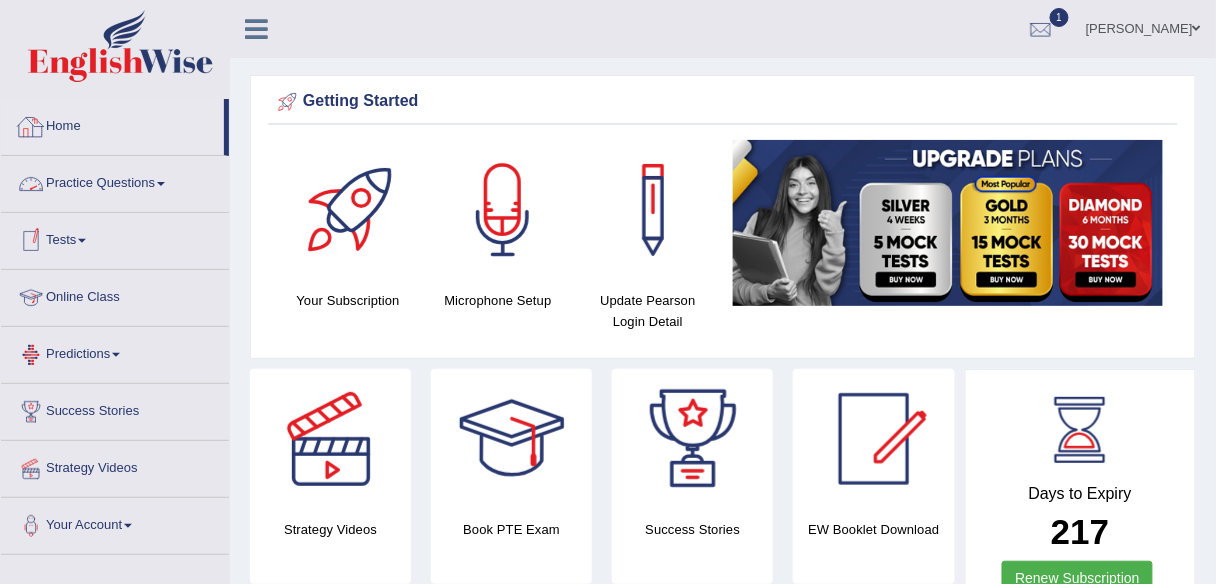 click on "Practice Questions" at bounding box center [115, 181] 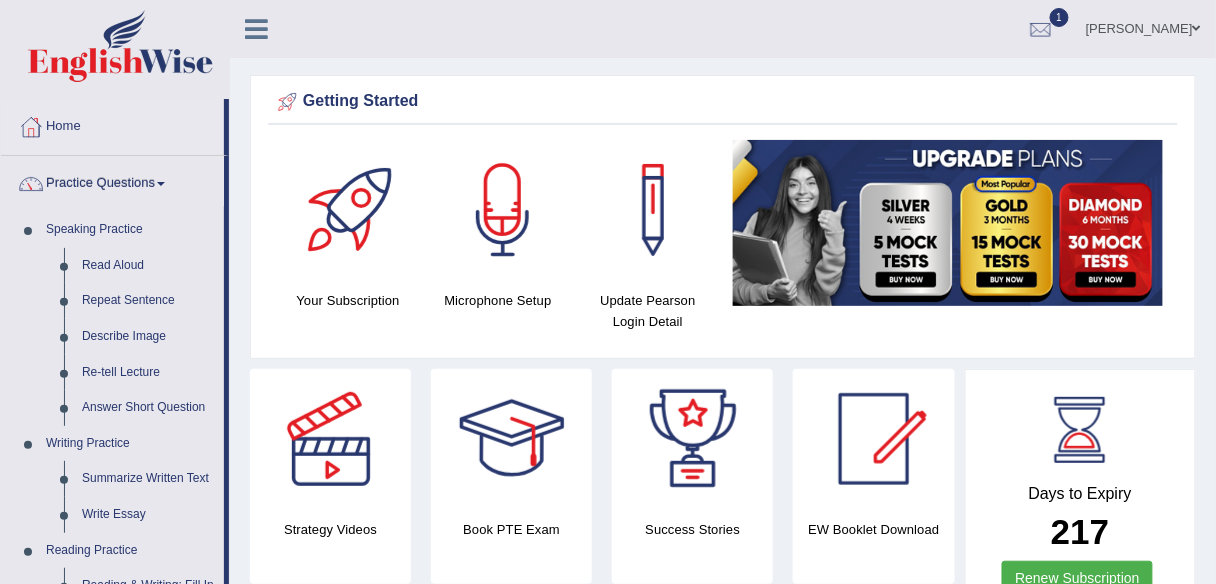 click on "Practice Questions" at bounding box center (112, 181) 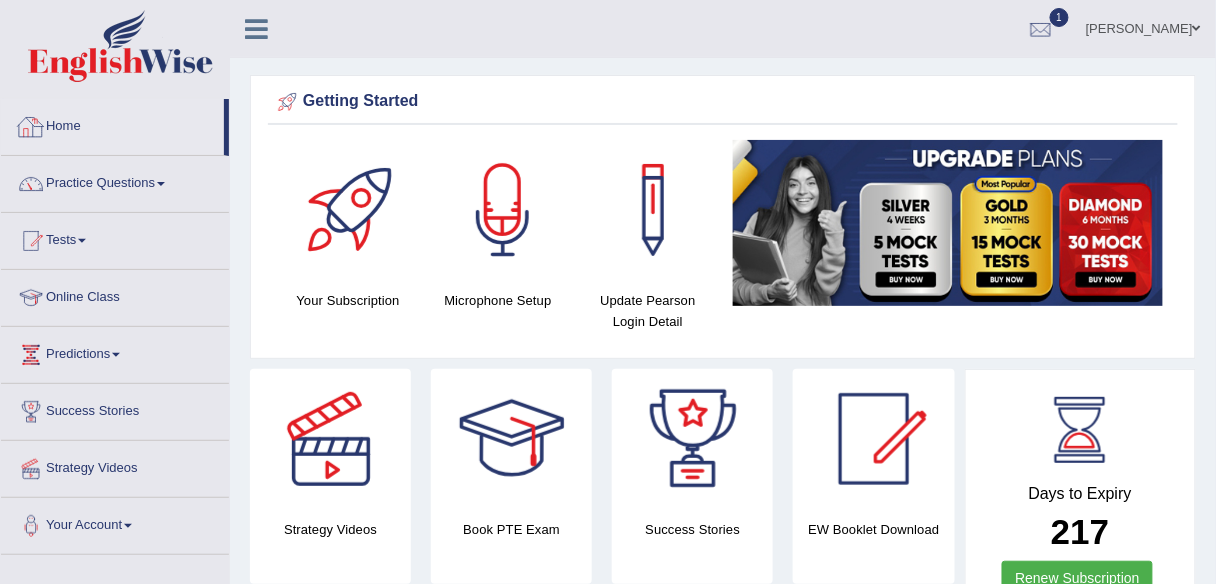 scroll, scrollTop: 510, scrollLeft: 0, axis: vertical 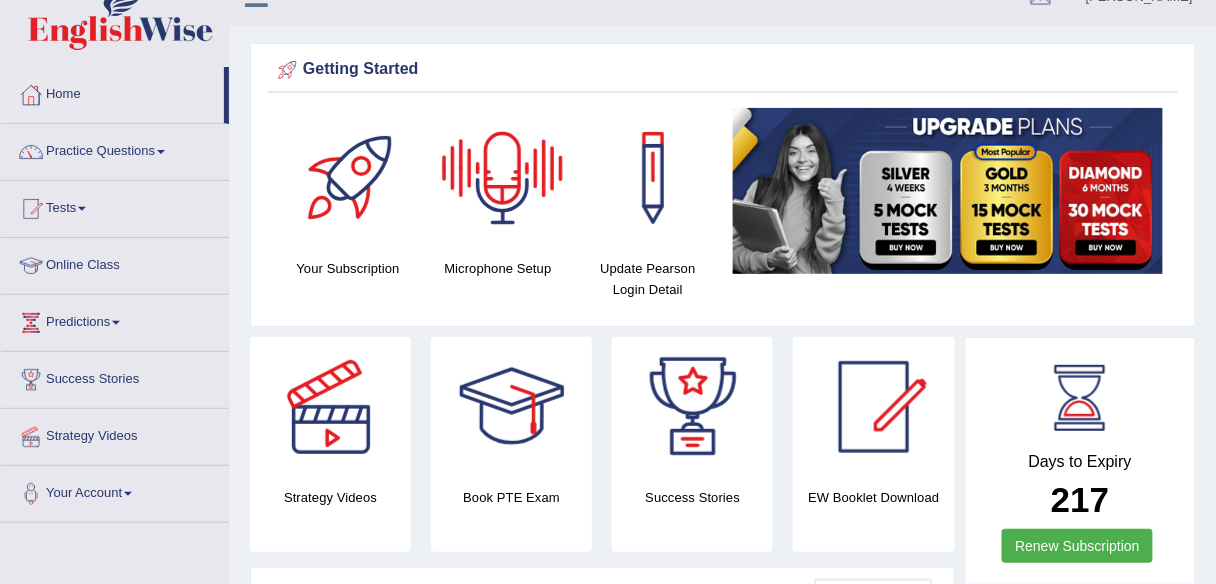 click at bounding box center (503, 178) 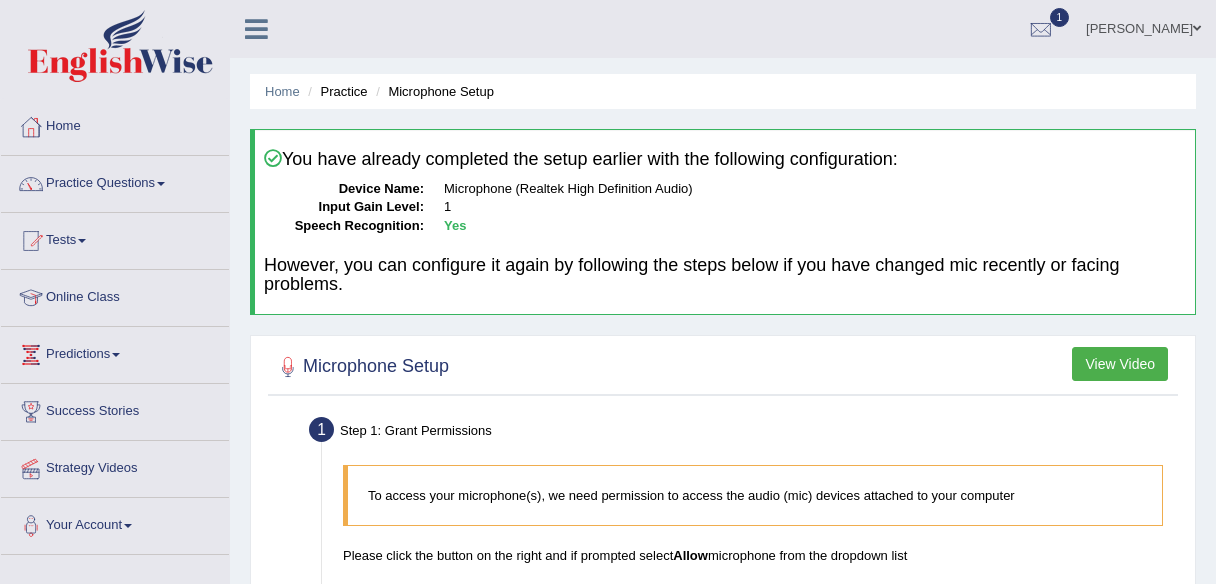 scroll, scrollTop: 0, scrollLeft: 0, axis: both 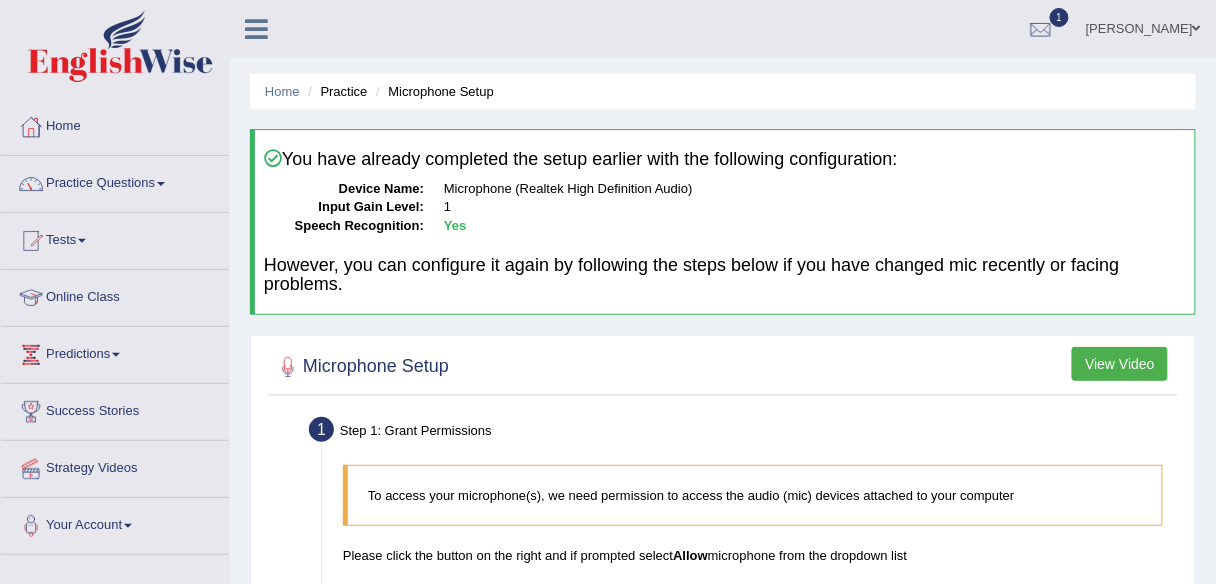 click at bounding box center (120, 46) 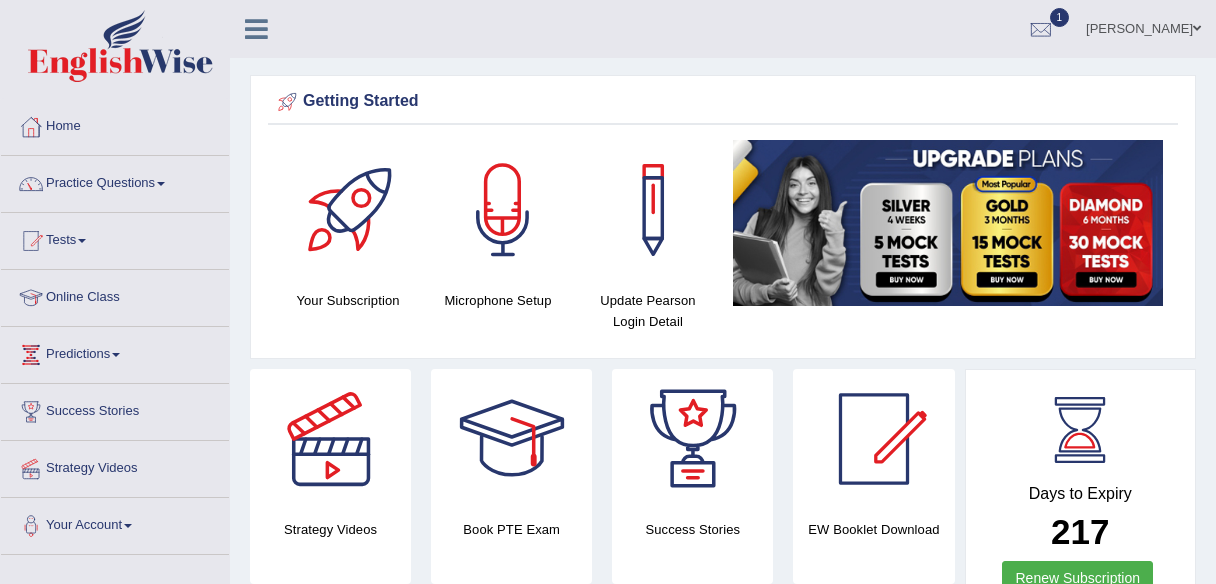 scroll, scrollTop: 0, scrollLeft: 0, axis: both 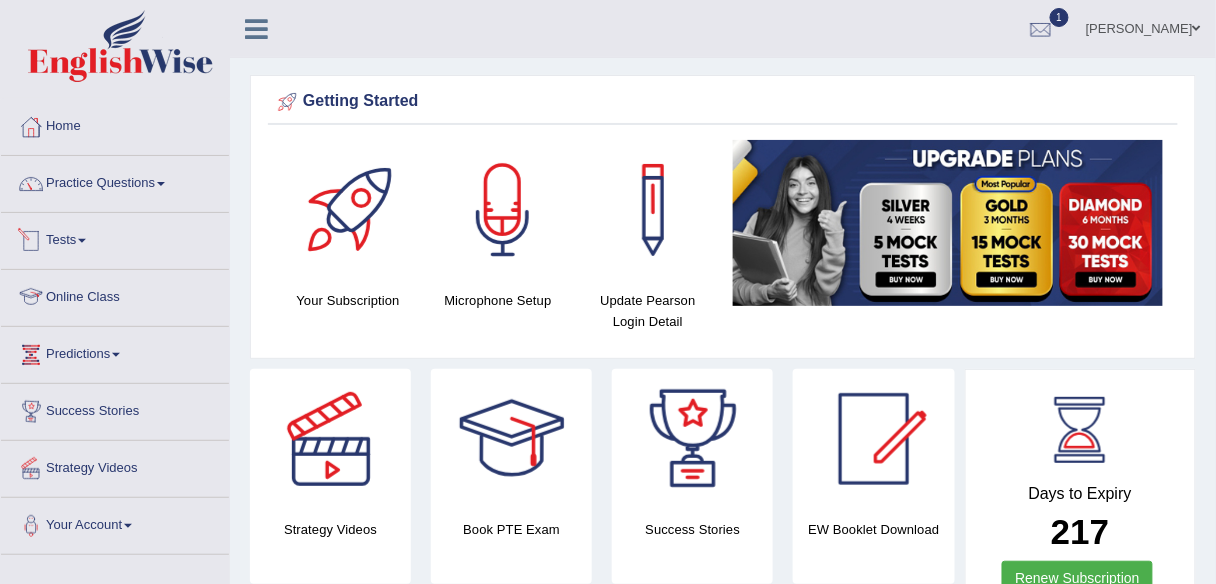 click on "Tests" at bounding box center [115, 238] 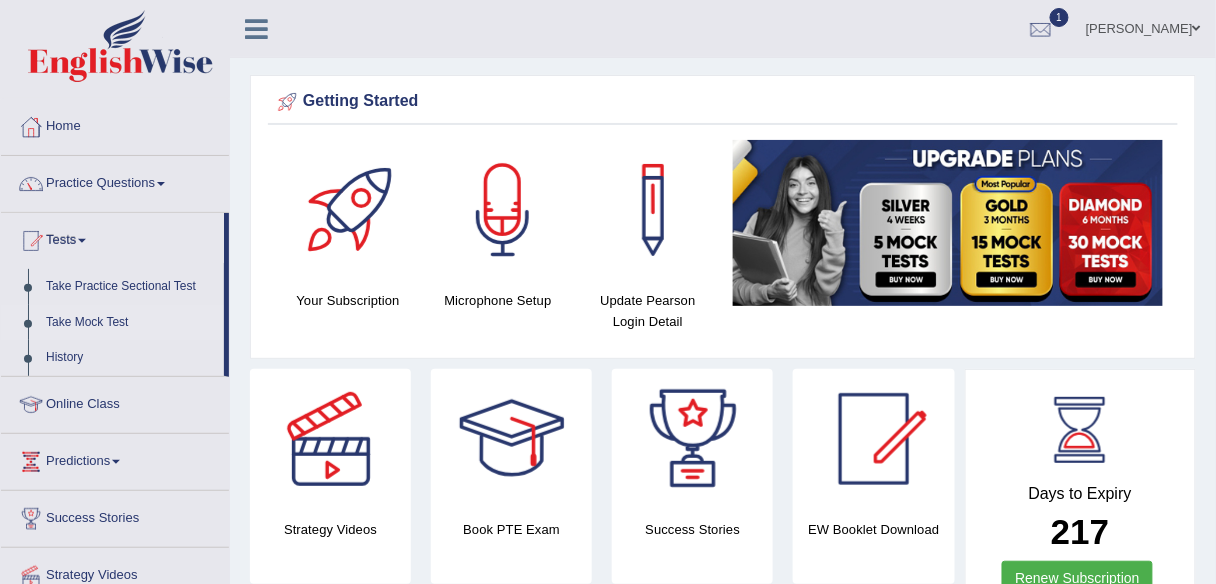 click on "Take Mock Test" at bounding box center [130, 323] 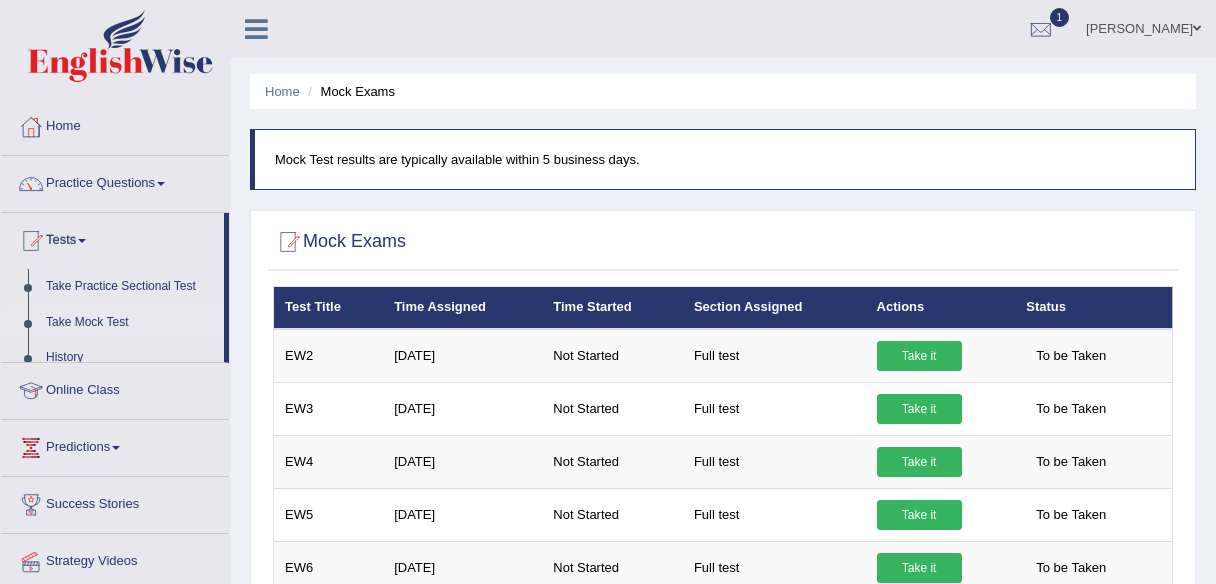 scroll, scrollTop: 0, scrollLeft: 0, axis: both 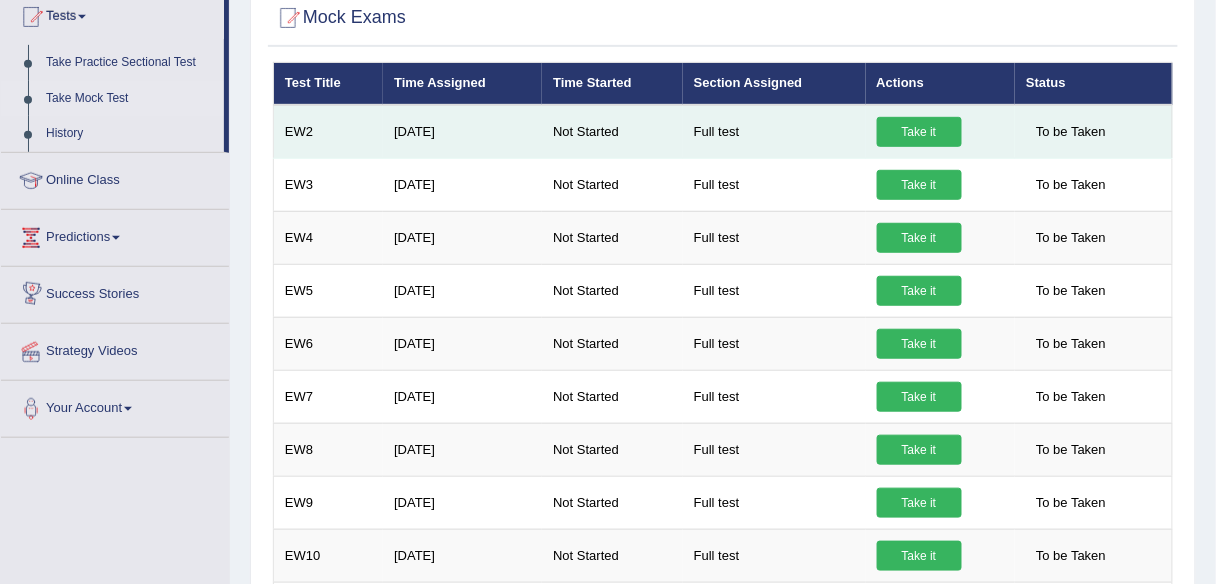 click on "To be Taken" at bounding box center [1093, 132] 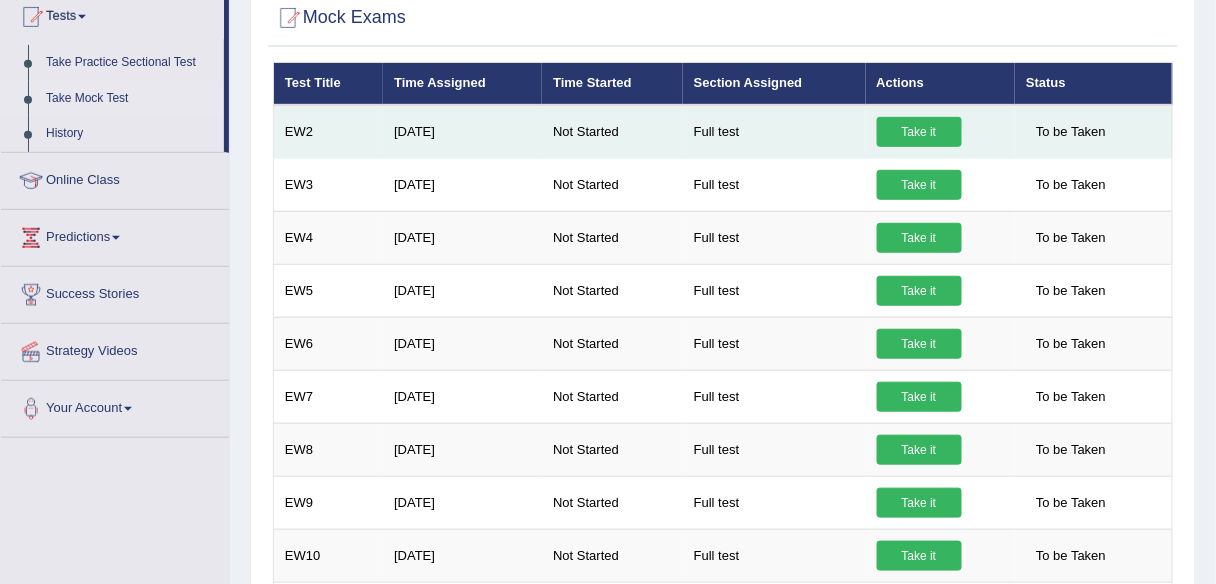 click on "To be Taken" at bounding box center [1071, 132] 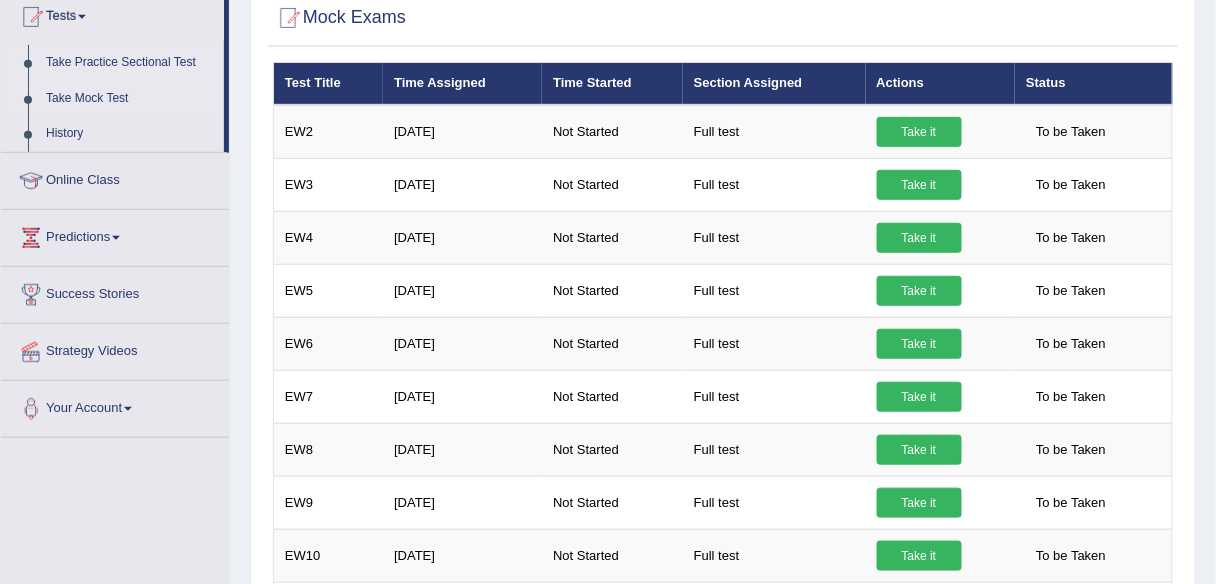 click on "Take Practice Sectional Test" at bounding box center (130, 63) 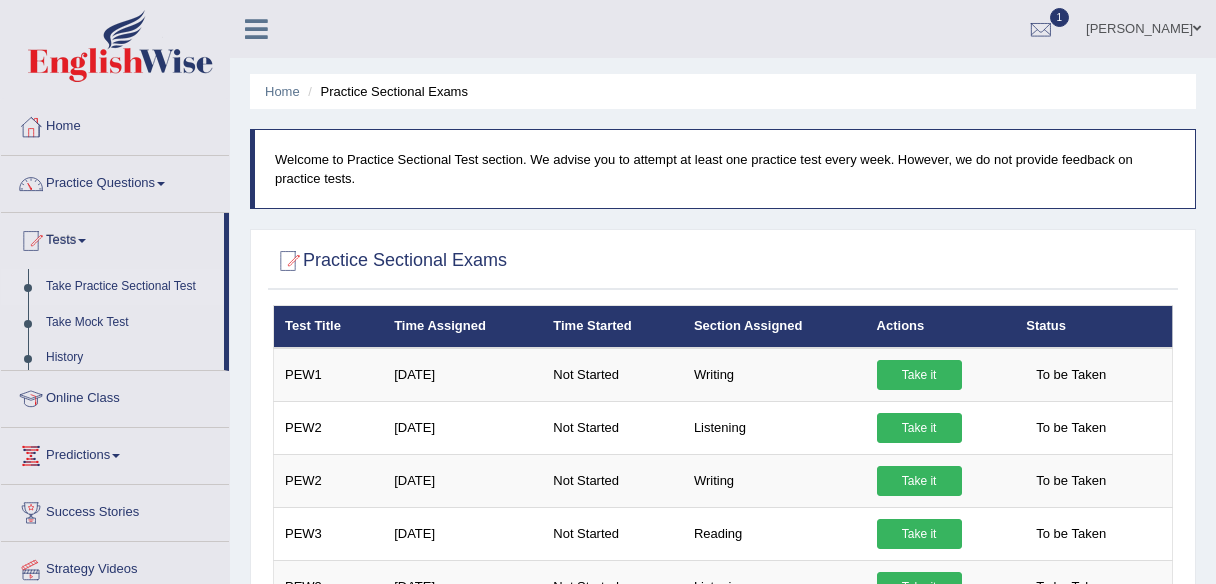 scroll, scrollTop: 0, scrollLeft: 0, axis: both 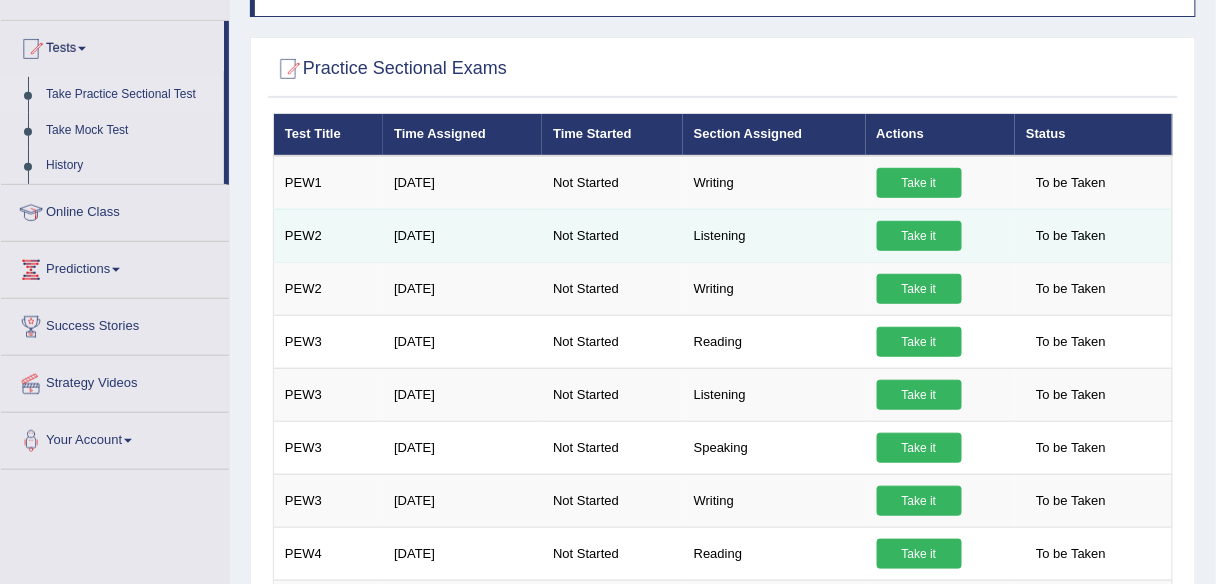 click on "Listening" at bounding box center [774, 235] 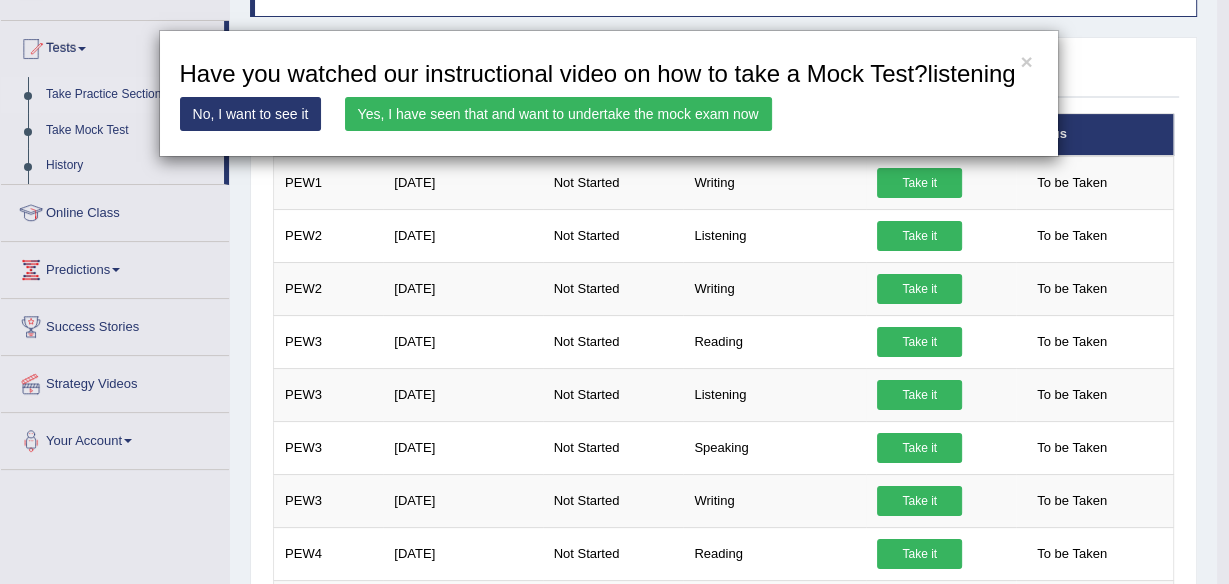 click on "Yes, I have seen that and want to undertake the mock exam now" at bounding box center (558, 114) 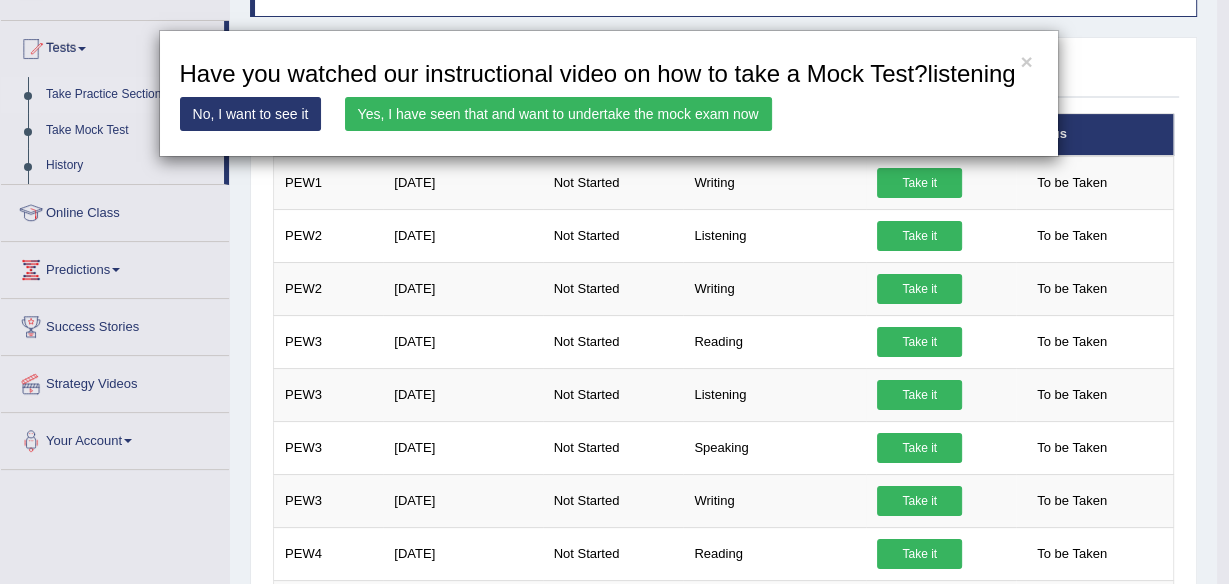 click on "Yes, I have seen that and want to undertake the mock exam now" at bounding box center [558, 114] 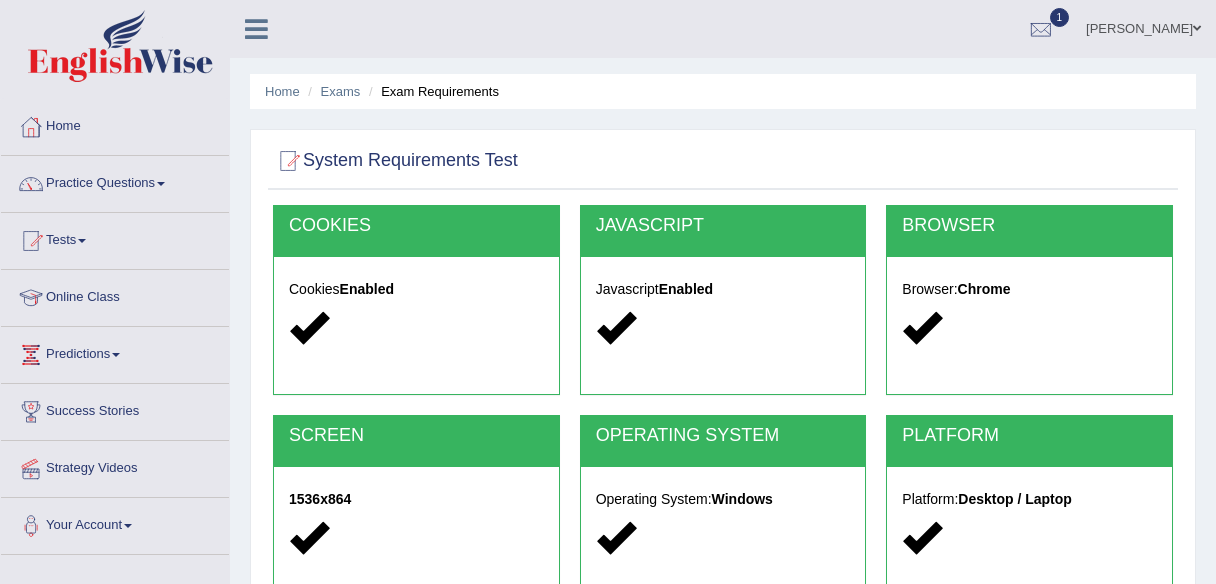 scroll, scrollTop: 0, scrollLeft: 0, axis: both 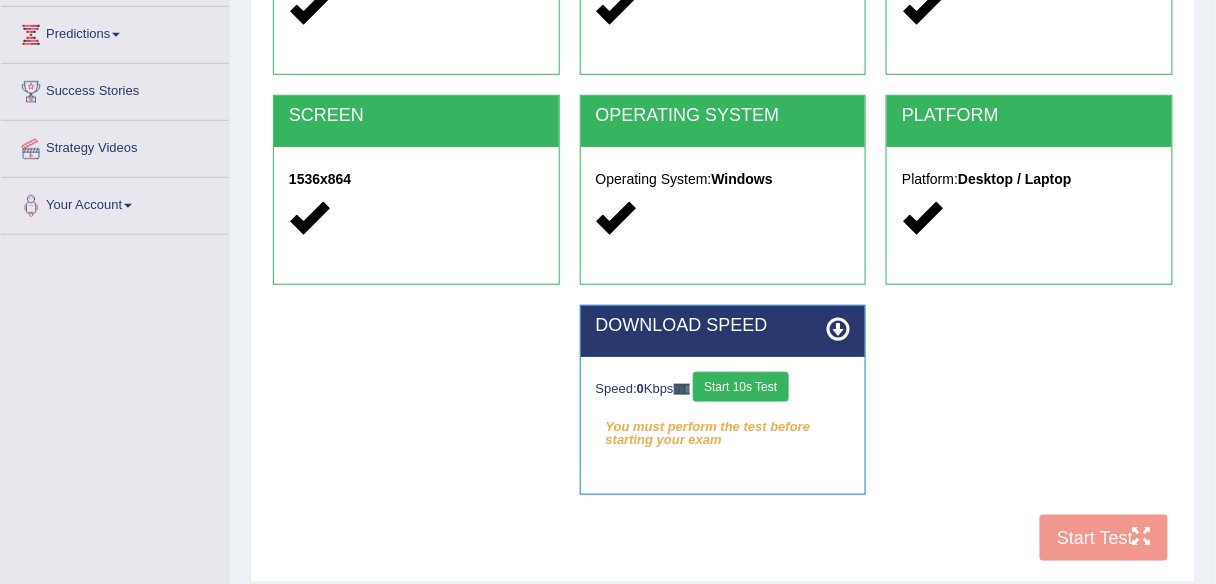click on "COOKIES
Cookies  Enabled
JAVASCRIPT
Javascript  Enabled
BROWSER
Browser:  Chrome
SCREEN
1536x864
OPERATING SYSTEM
Operating System:  Windows
PLATFORM
Platform:  Desktop / Laptop
DOWNLOAD SPEED
Speed:  0  Kbps    Start 10s Test
You must perform the test before starting your exam
Select Audio Quality
Start Test" at bounding box center [723, 228] 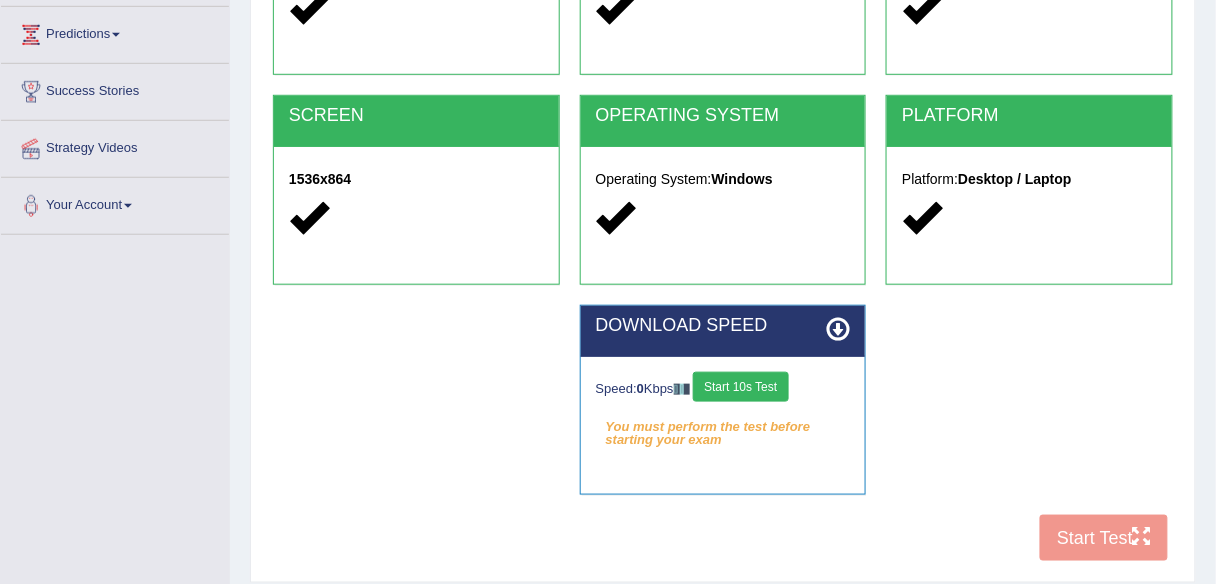 click on "COOKIES
Cookies  Enabled
JAVASCRIPT
Javascript  Enabled
BROWSER
Browser:  Chrome
SCREEN
1536x864
OPERATING SYSTEM
Operating System:  Windows
PLATFORM
Platform:  Desktop / Laptop
DOWNLOAD SPEED
Speed:  0  Kbps    Start 10s Test
You must perform the test before starting your exam
Select Audio Quality
Start Test" at bounding box center (723, 228) 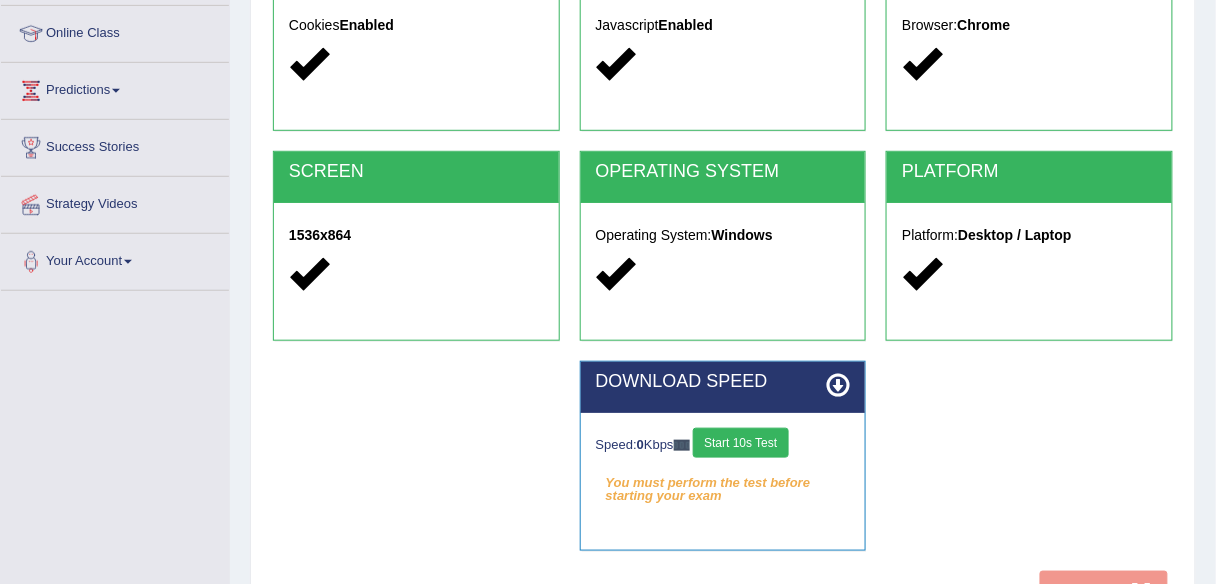 scroll, scrollTop: 288, scrollLeft: 0, axis: vertical 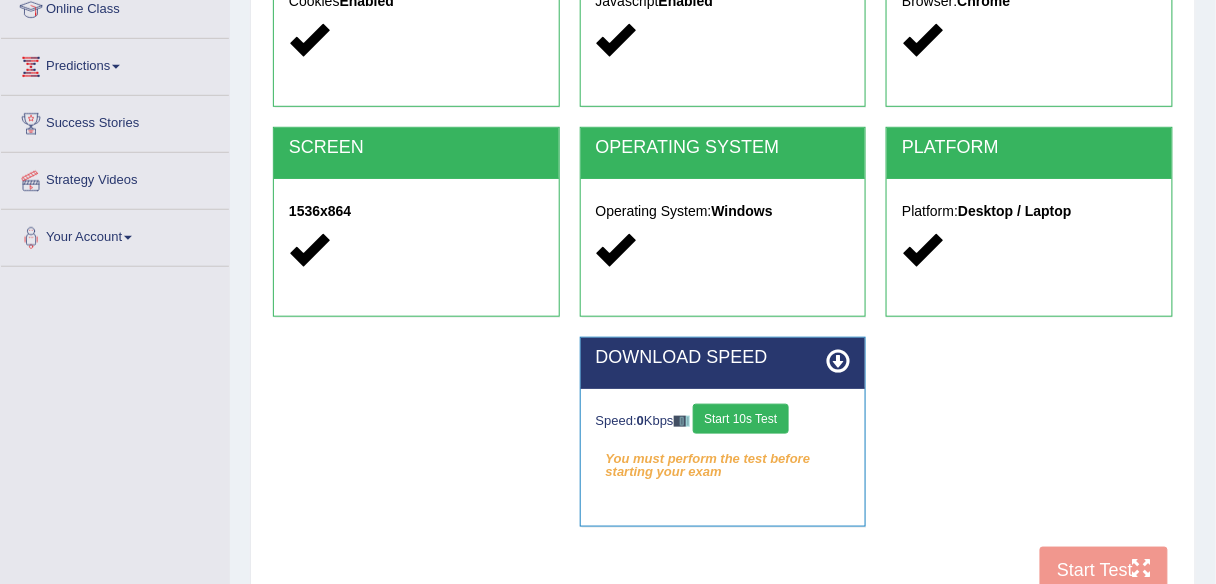 click at bounding box center (838, 361) 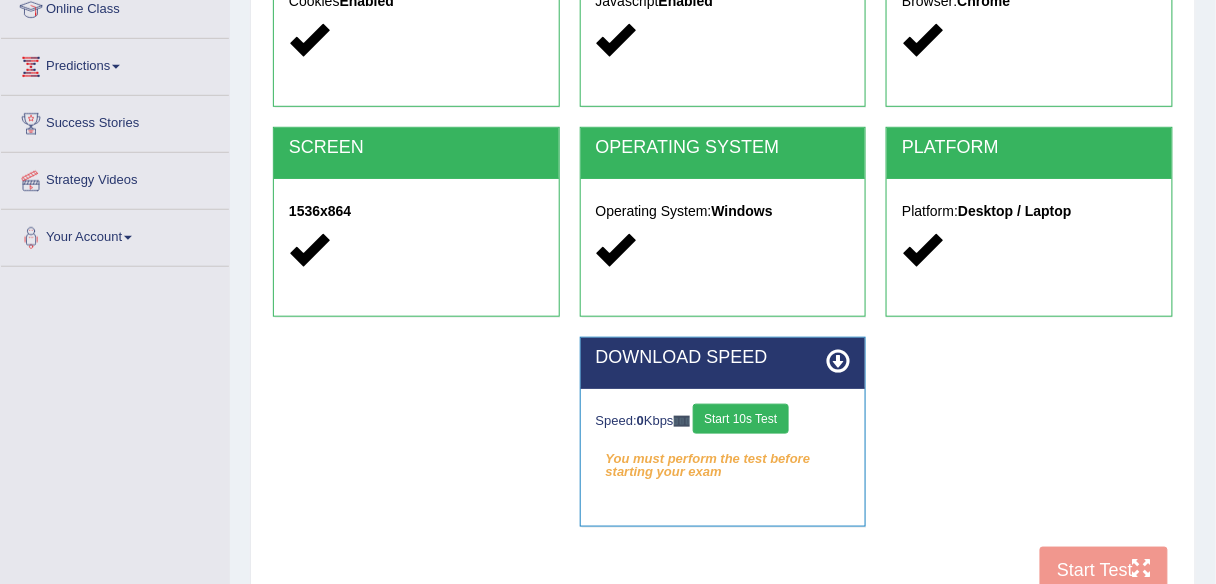 click at bounding box center [838, 361] 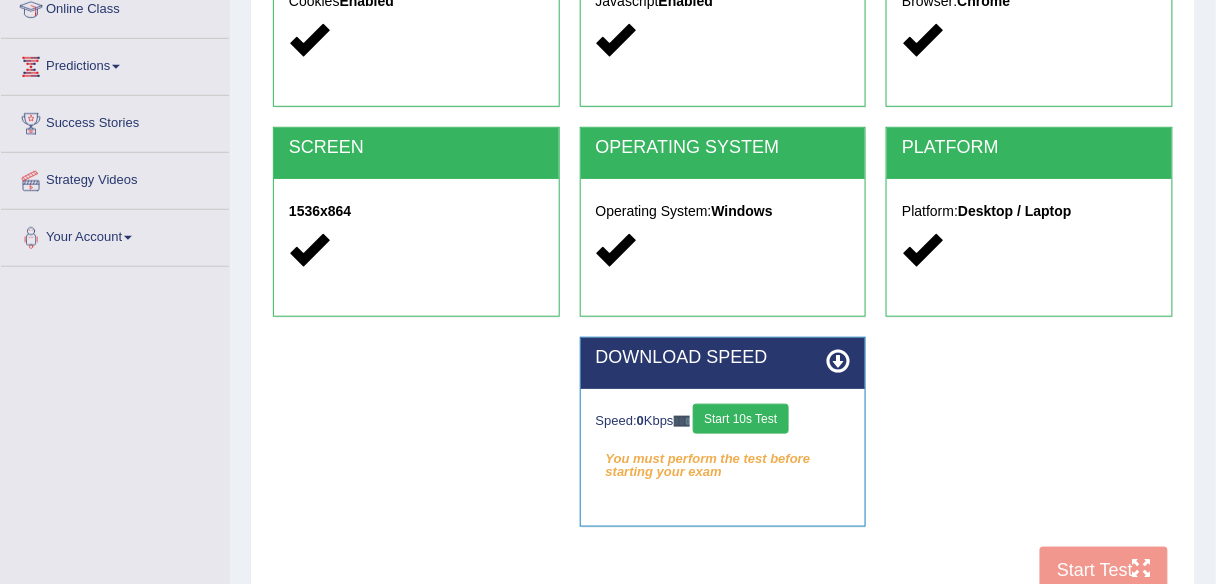 click at bounding box center (838, 361) 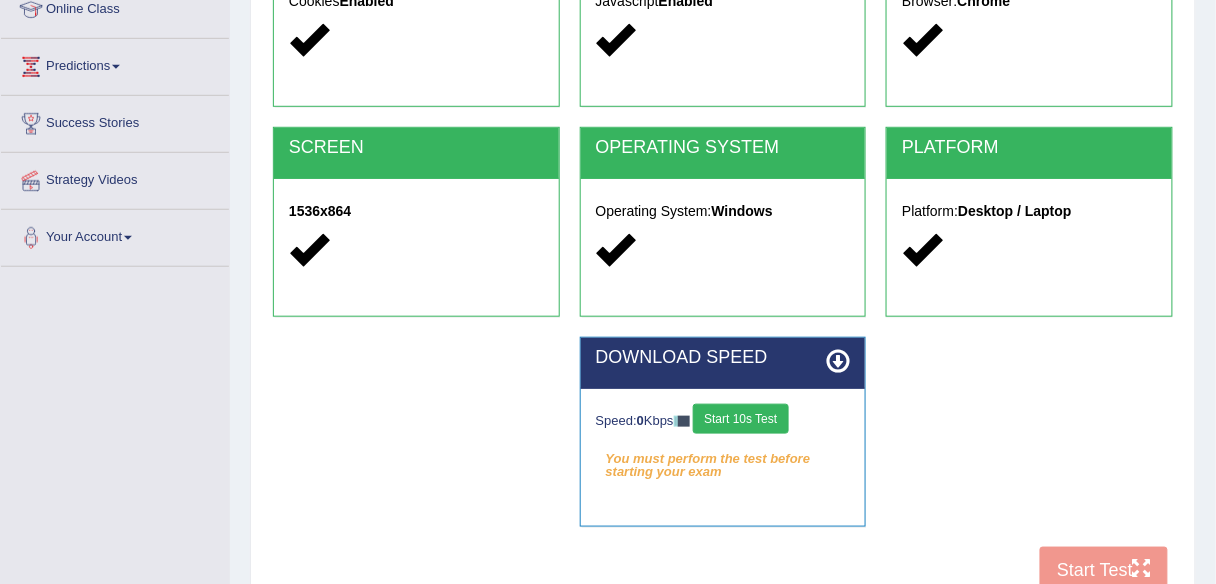 click at bounding box center (838, 361) 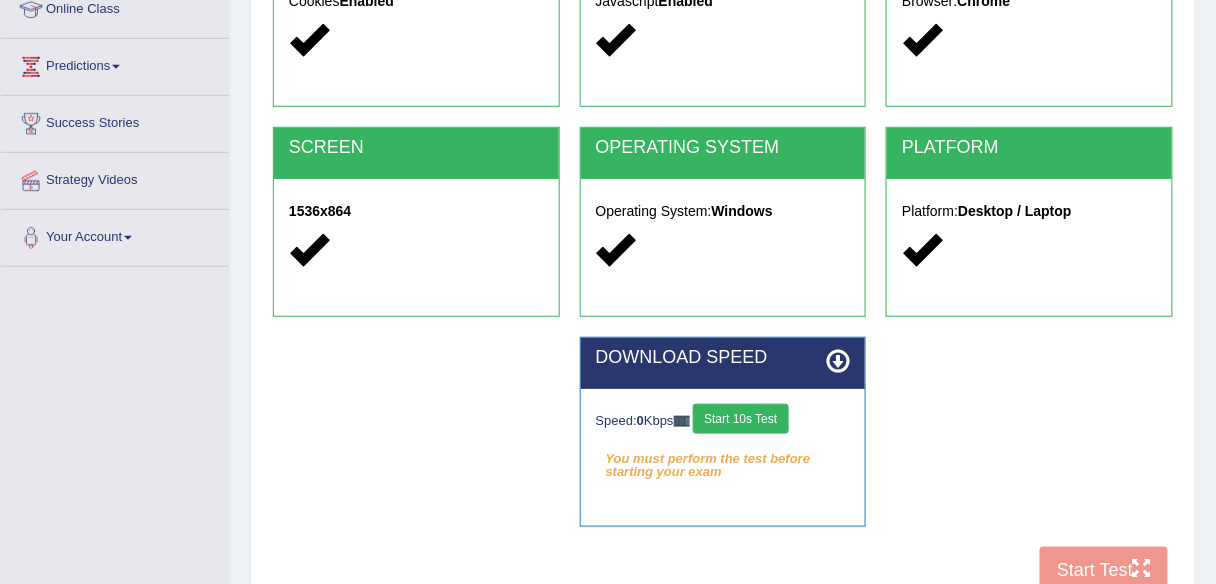 click at bounding box center [838, 361] 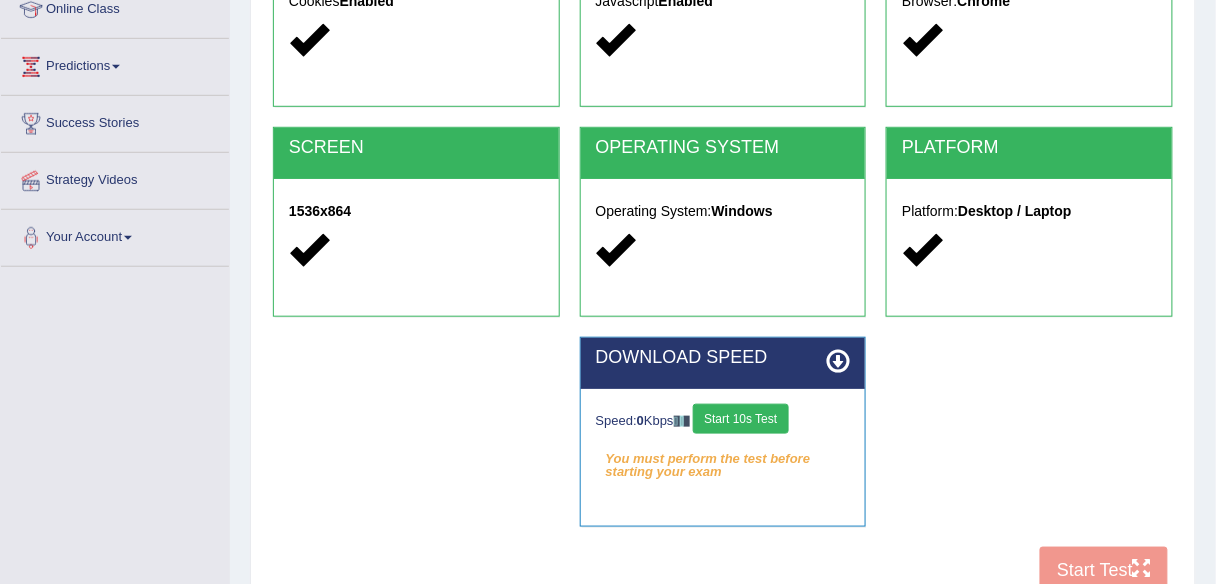 click at bounding box center (838, 361) 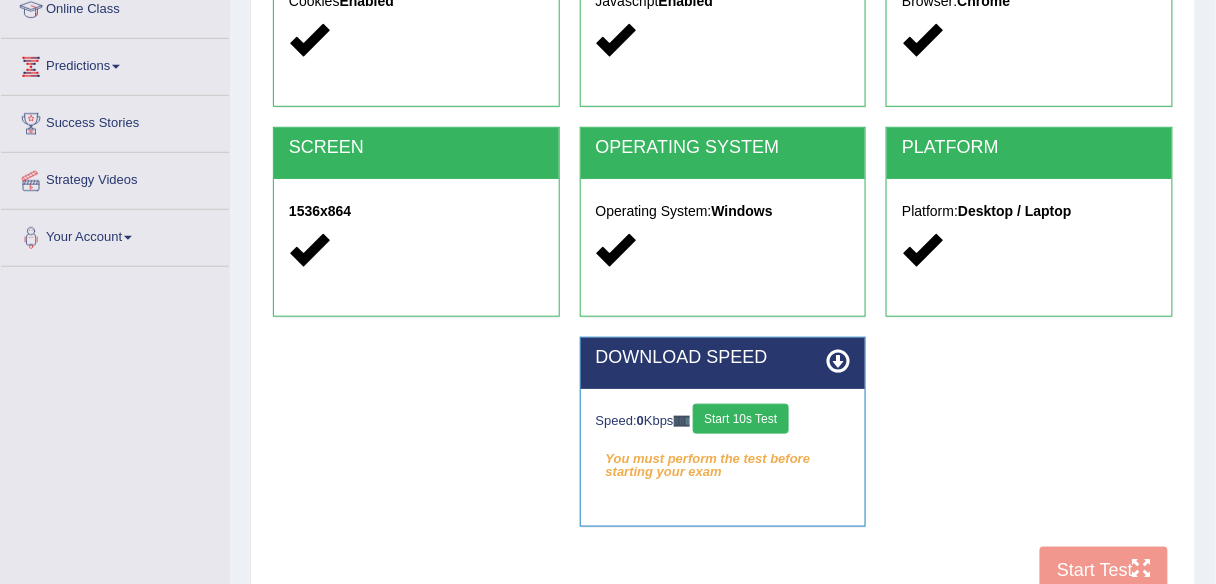 click at bounding box center (838, 361) 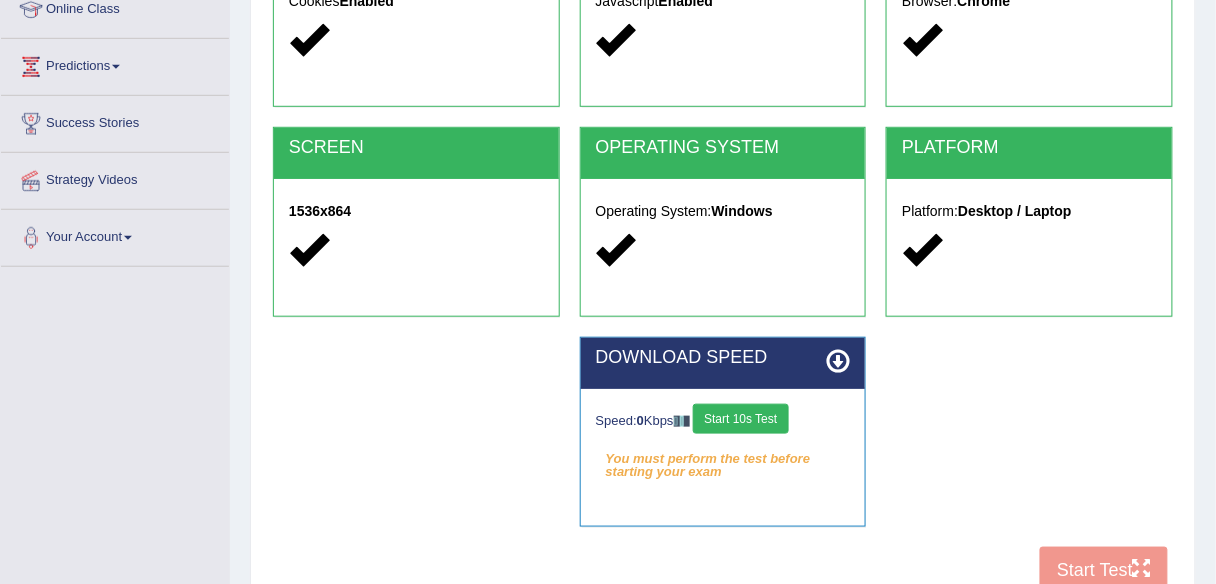 click on "COOKIES
Cookies  Enabled
JAVASCRIPT
Javascript  Enabled
BROWSER
Browser:  Chrome
SCREEN
1536x864
OPERATING SYSTEM
Operating System:  Windows
PLATFORM
Platform:  Desktop / Laptop
DOWNLOAD SPEED
Speed:  0  Kbps    Start 10s Test
You must perform the test before starting your exam
Select Audio Quality
Start Test" at bounding box center (723, 260) 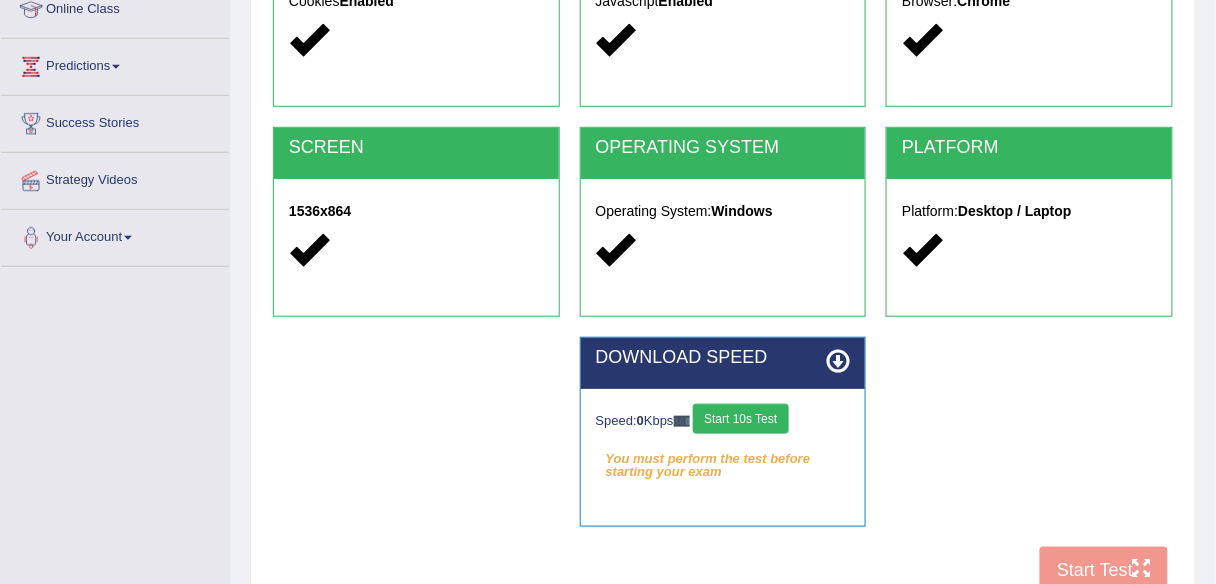 click on "COOKIES
Cookies  Enabled
JAVASCRIPT
Javascript  Enabled
BROWSER
Browser:  Chrome
SCREEN
1536x864
OPERATING SYSTEM
Operating System:  Windows
PLATFORM
Platform:  Desktop / Laptop
DOWNLOAD SPEED
Speed:  0  Kbps    Start 10s Test
You must perform the test before starting your exam
Select Audio Quality
Start Test" at bounding box center [723, 260] 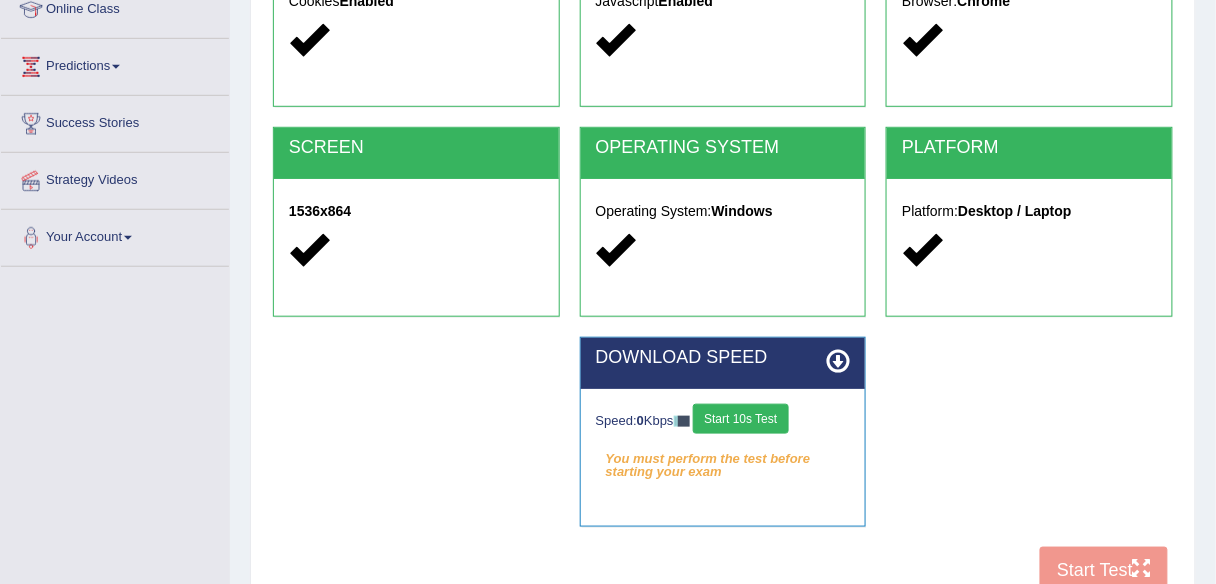 click on "COOKIES
Cookies  Enabled
JAVASCRIPT
Javascript  Enabled
BROWSER
Browser:  Chrome
SCREEN
1536x864
OPERATING SYSTEM
Operating System:  Windows
PLATFORM
Platform:  Desktop / Laptop
DOWNLOAD SPEED
Speed:  0  Kbps    Start 10s Test
You must perform the test before starting your exam
Select Audio Quality
Start Test" at bounding box center (723, 260) 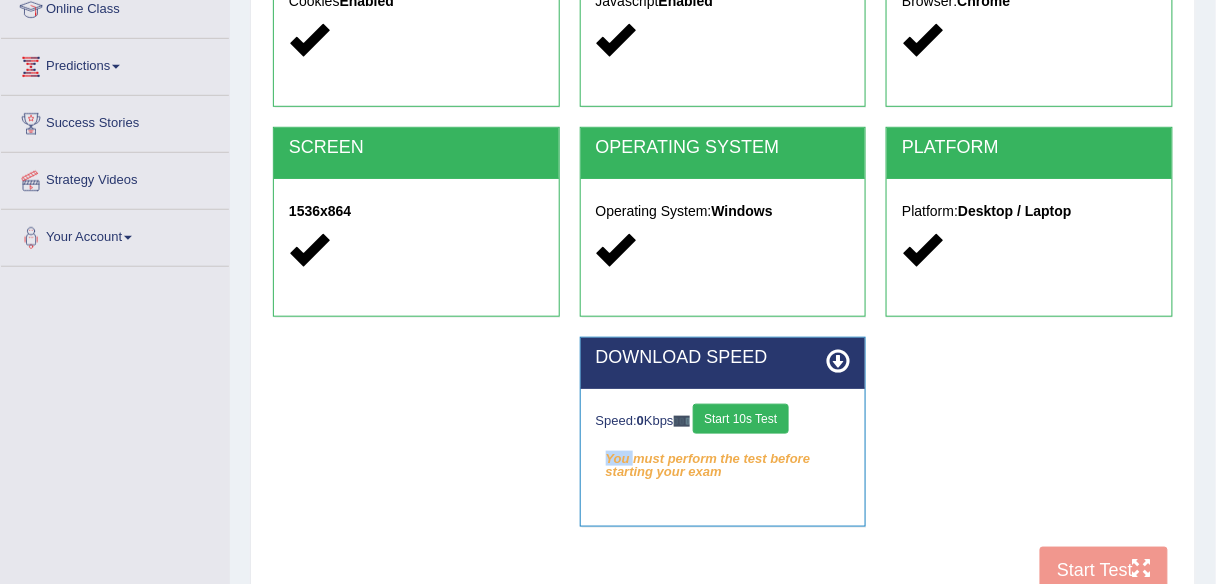scroll, scrollTop: 320, scrollLeft: 0, axis: vertical 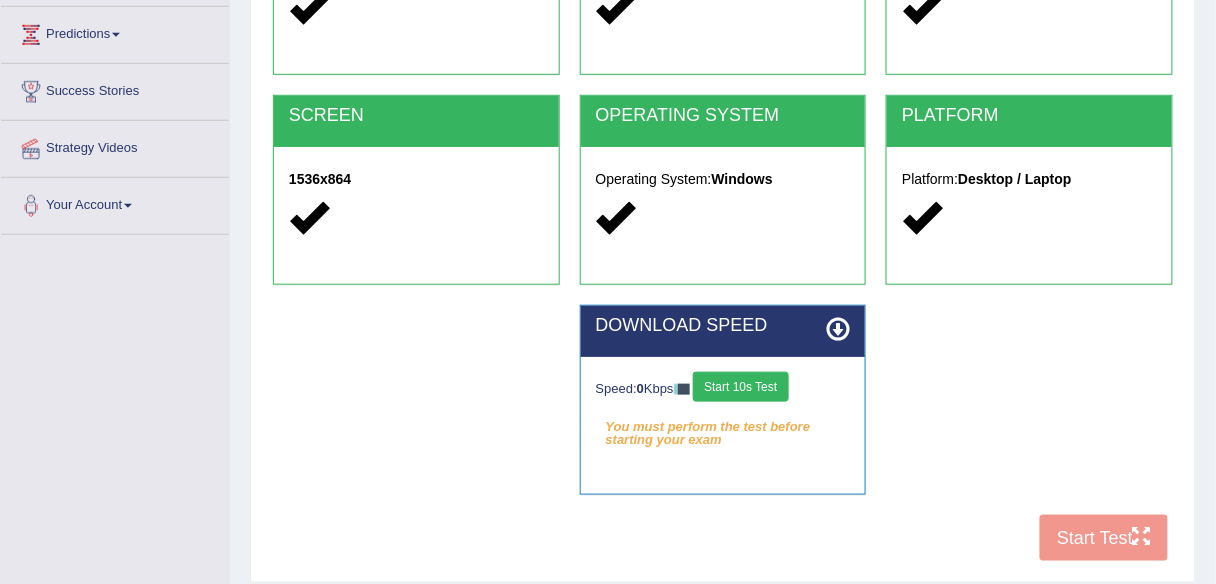 click on "COOKIES
Cookies  Enabled
JAVASCRIPT
Javascript  Enabled
BROWSER
Browser:  Chrome
SCREEN
1536x864
OPERATING SYSTEM
Operating System:  Windows
PLATFORM
Platform:  Desktop / Laptop
DOWNLOAD SPEED
Speed:  0  Kbps    Start 10s Test
You must perform the test before starting your exam
Select Audio Quality
Start Test" at bounding box center (723, 228) 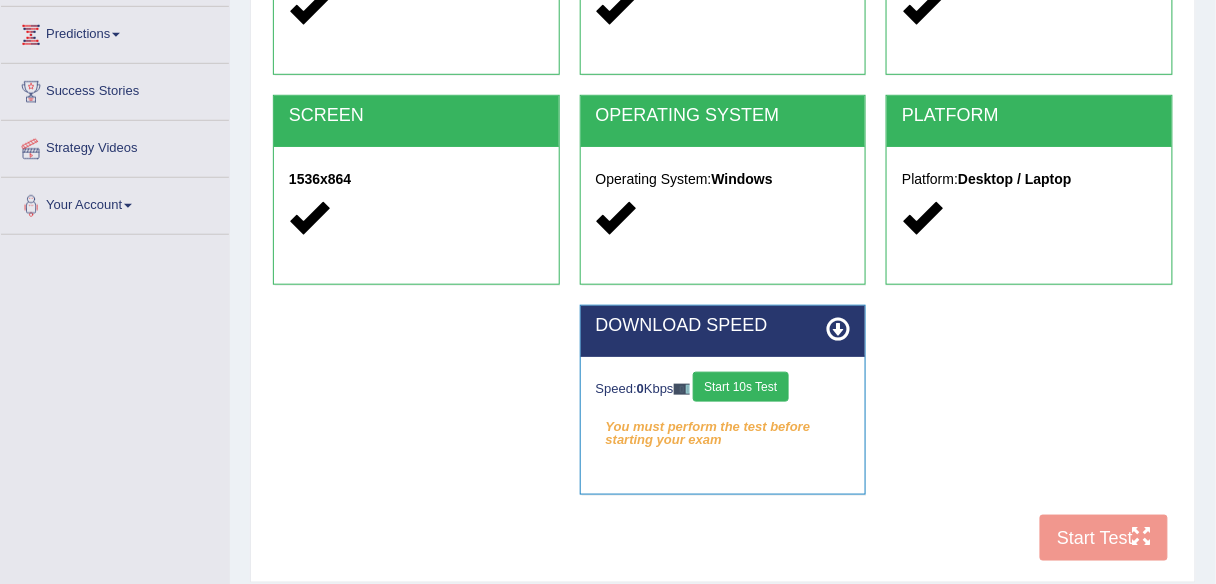 click on "COOKIES
Cookies  Enabled
JAVASCRIPT
Javascript  Enabled
BROWSER
Browser:  Chrome
SCREEN
1536x864
OPERATING SYSTEM
Operating System:  Windows
PLATFORM
Platform:  Desktop / Laptop
DOWNLOAD SPEED
Speed:  0  Kbps    Start 10s Test
You must perform the test before starting your exam
Select Audio Quality
Start Test" at bounding box center [723, 228] 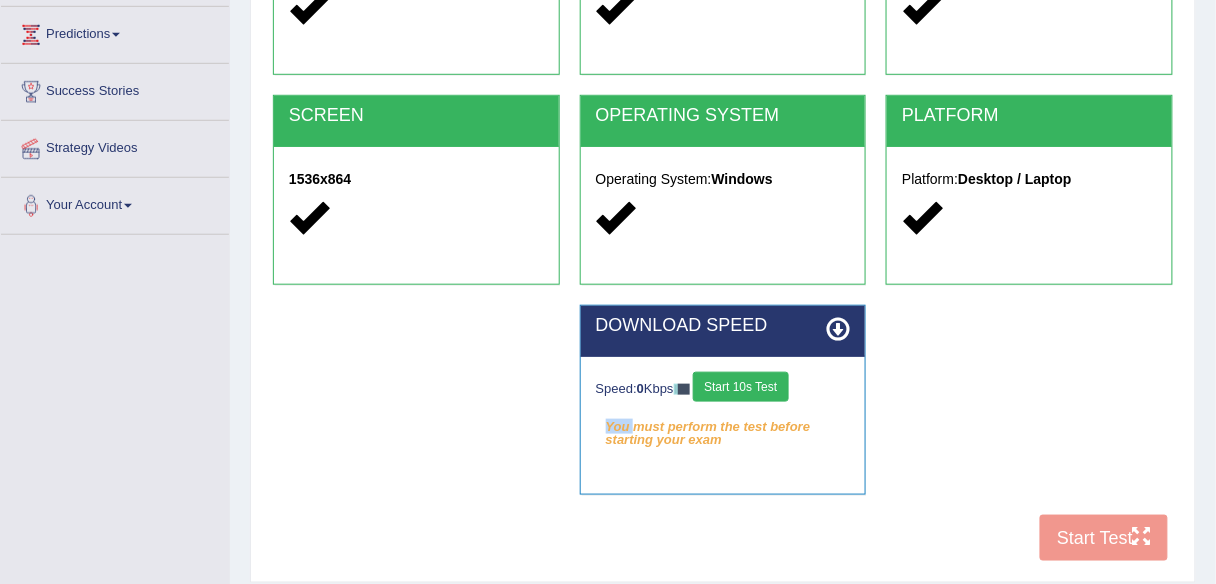 click on "COOKIES
Cookies  Enabled
JAVASCRIPT
Javascript  Enabled
BROWSER
Browser:  Chrome
SCREEN
1536x864
OPERATING SYSTEM
Operating System:  Windows
PLATFORM
Platform:  Desktop / Laptop
DOWNLOAD SPEED
Speed:  0  Kbps    Start 10s Test
You must perform the test before starting your exam
Select Audio Quality
Start Test" at bounding box center (723, 228) 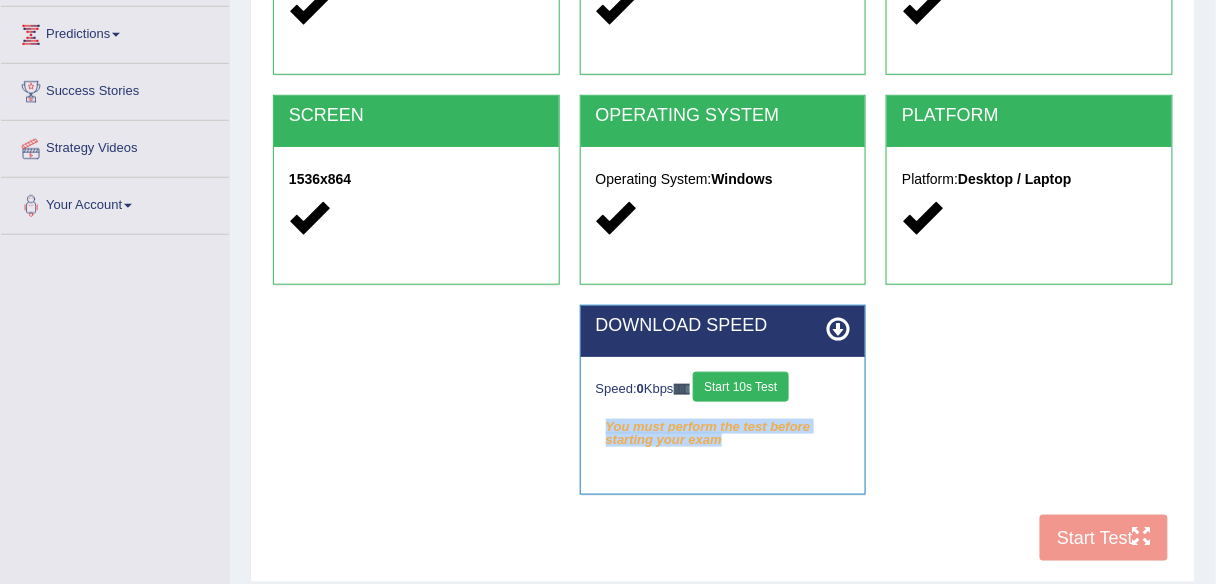 click on "COOKIES
Cookies  Enabled
JAVASCRIPT
Javascript  Enabled
BROWSER
Browser:  Chrome
SCREEN
1536x864
OPERATING SYSTEM
Operating System:  Windows
PLATFORM
Platform:  Desktop / Laptop
DOWNLOAD SPEED
Speed:  0  Kbps    Start 10s Test
You must perform the test before starting your exam
Select Audio Quality
Start Test" at bounding box center (723, 228) 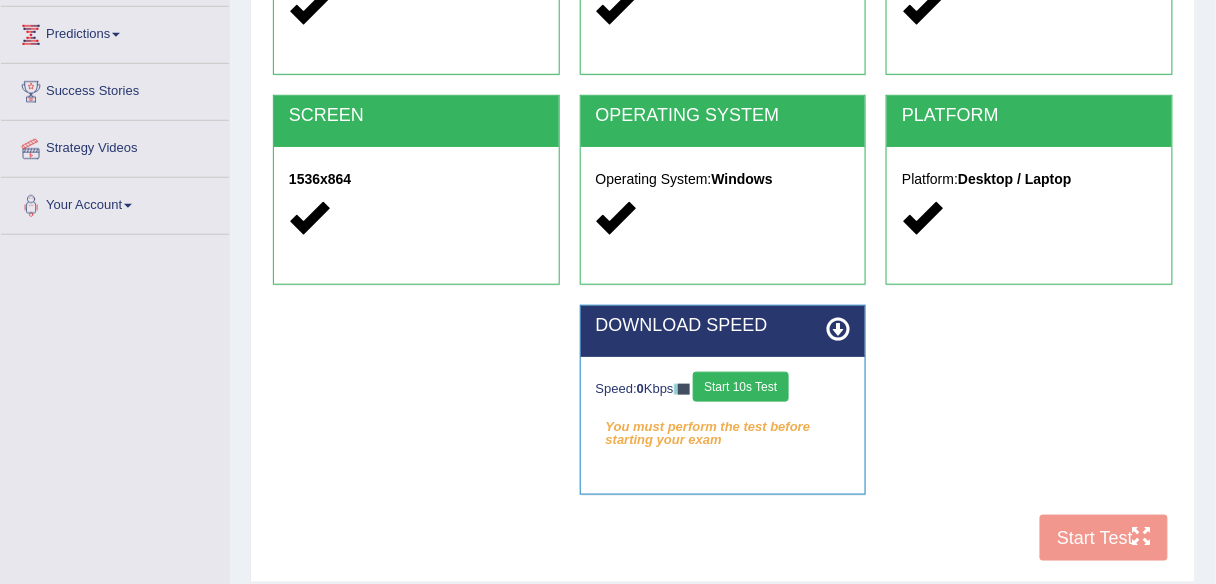 click at bounding box center [416, 218] 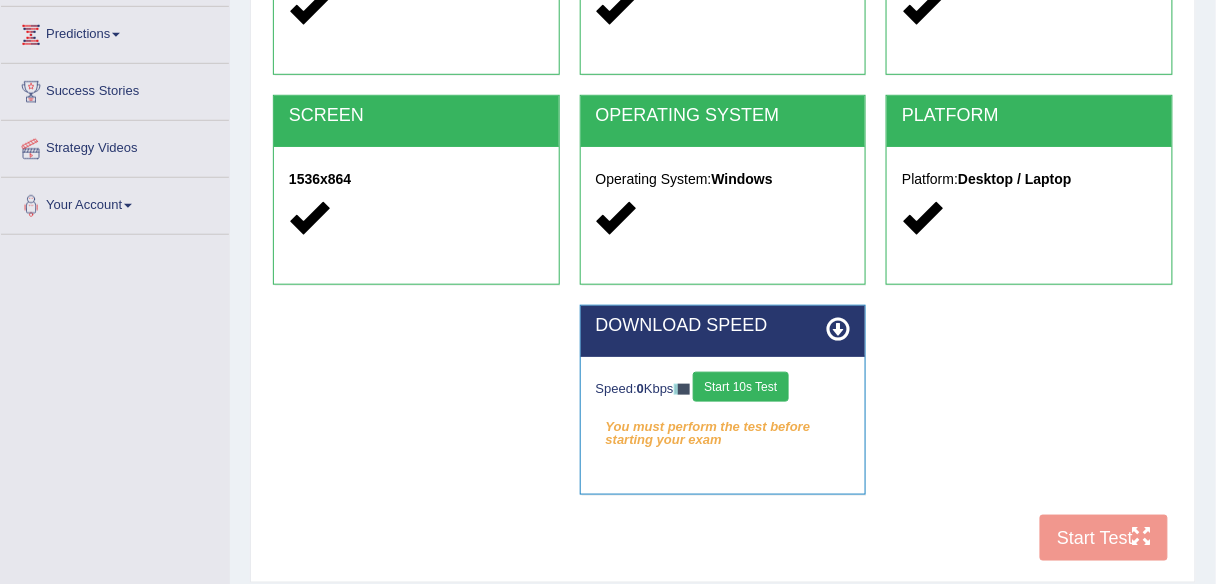 click on "Start 10s Test" at bounding box center (740, 387) 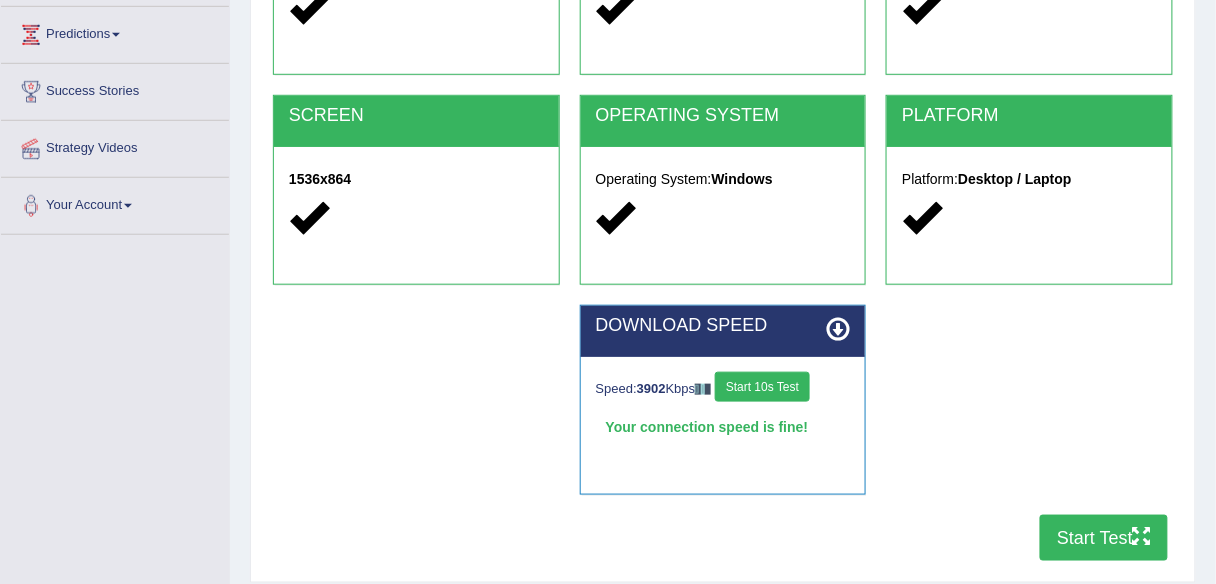 click on "Start Test" at bounding box center (1104, 538) 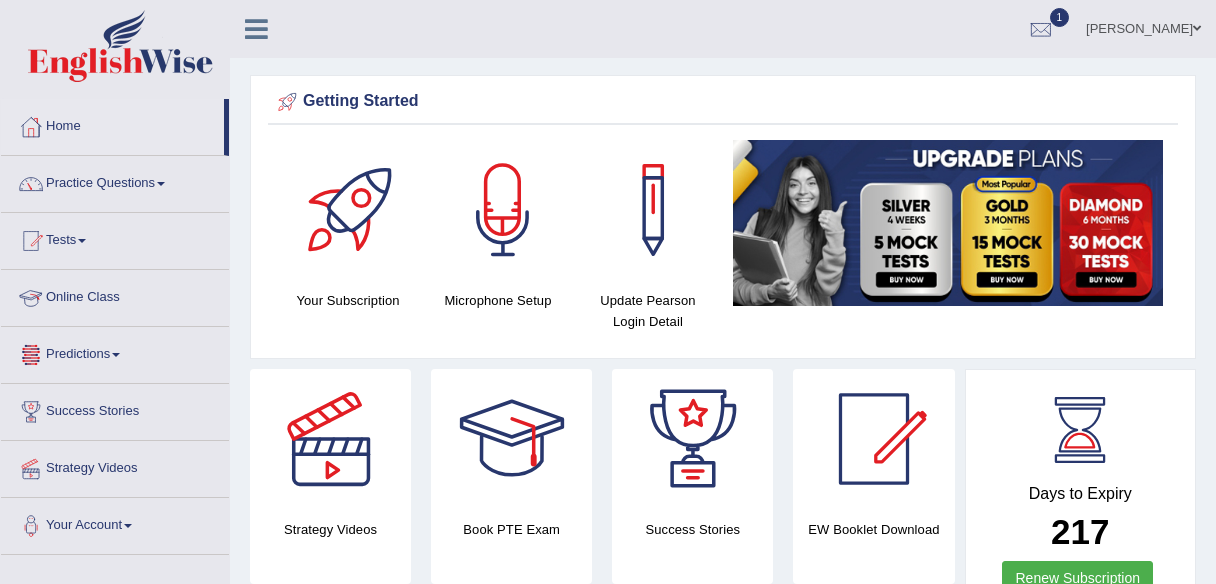 scroll, scrollTop: 0, scrollLeft: 0, axis: both 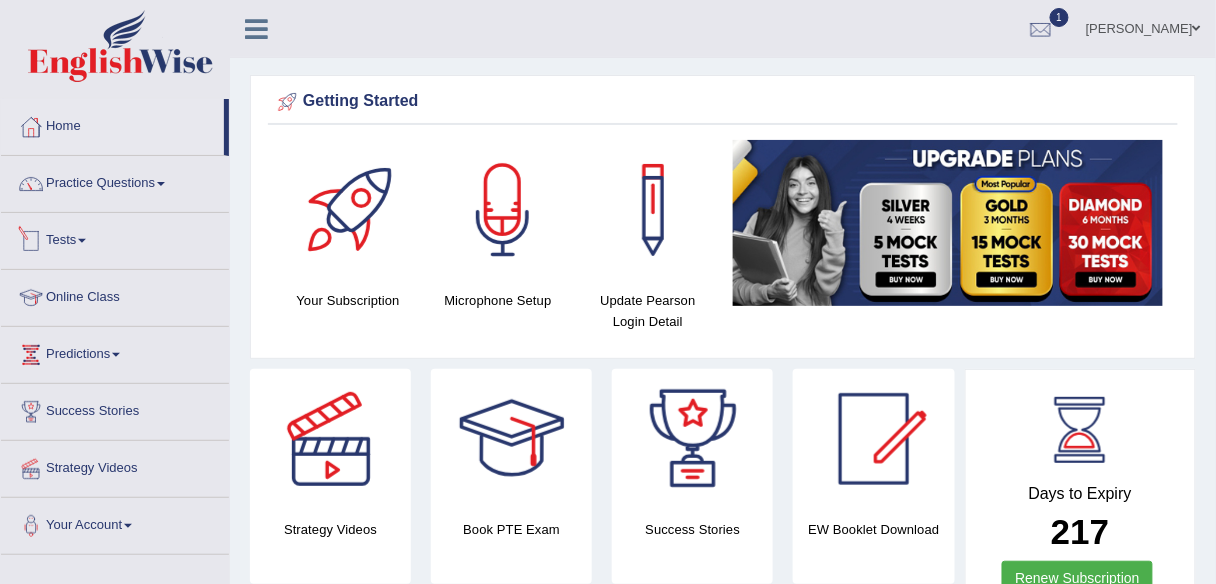 click on "Tests" at bounding box center (115, 238) 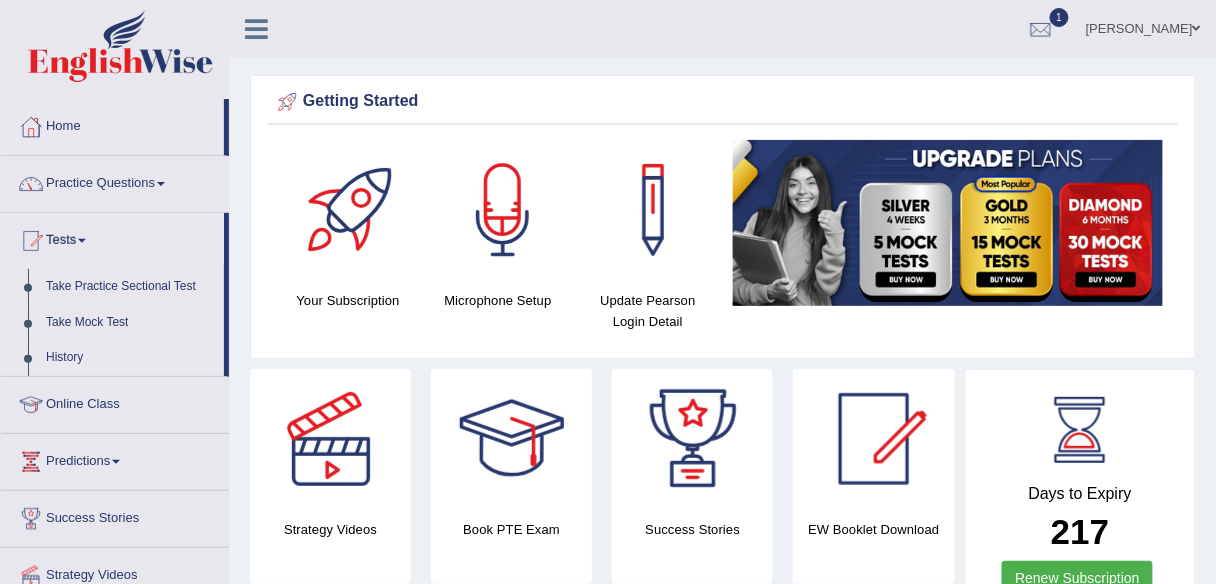 click on "History" at bounding box center (130, 358) 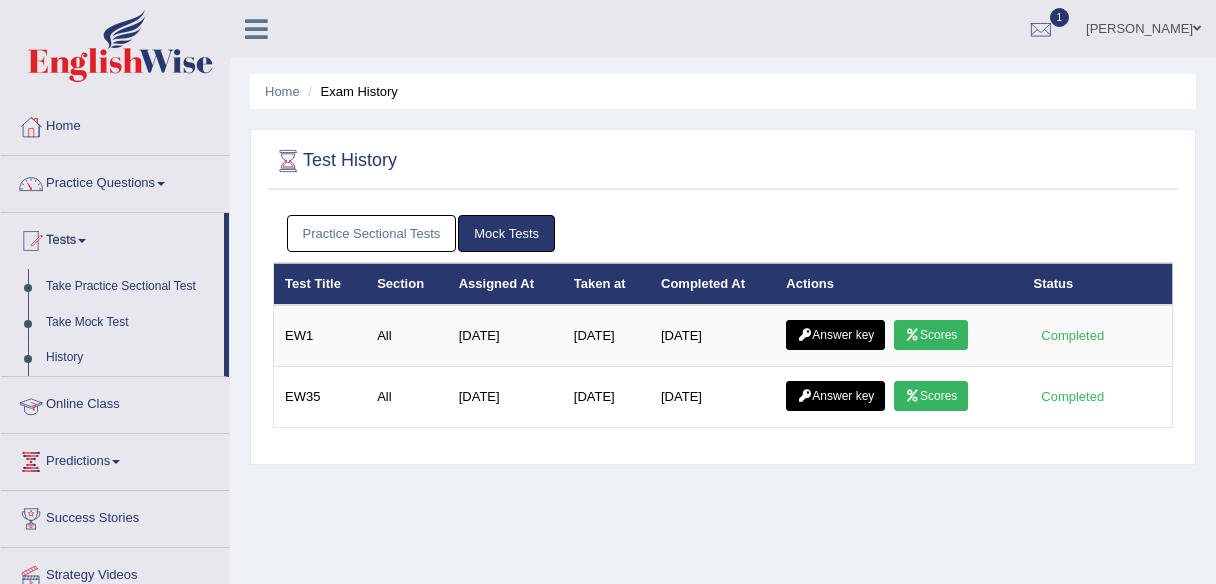 scroll, scrollTop: 0, scrollLeft: 0, axis: both 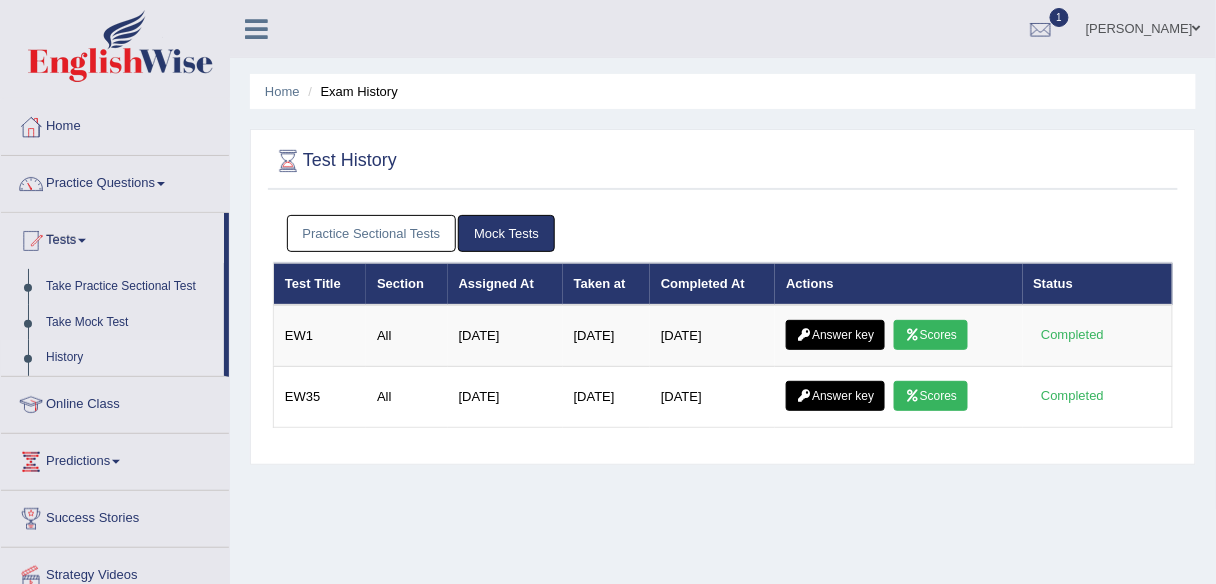 click on "Practice Sectional Tests" at bounding box center (372, 233) 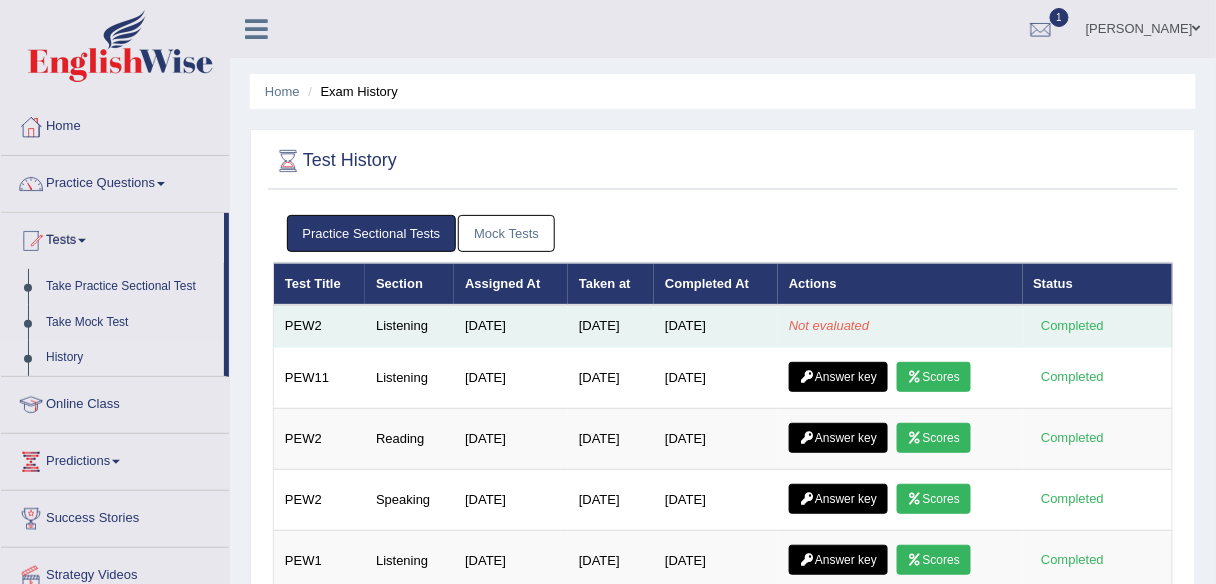 click on "Completed" at bounding box center (1073, 326) 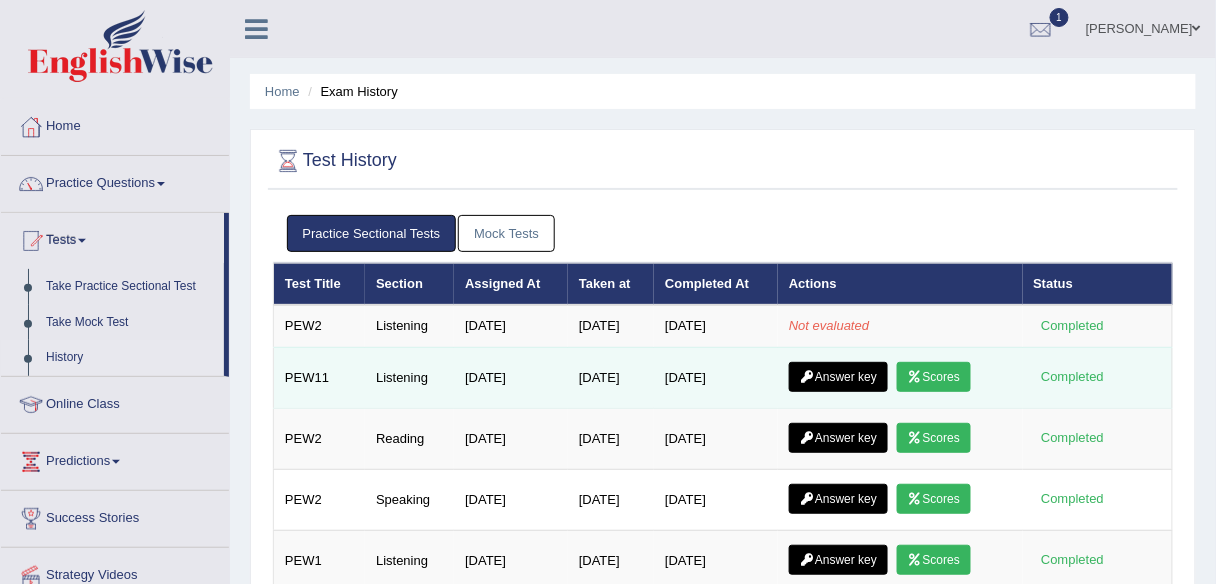 click on "Scores" at bounding box center (934, 377) 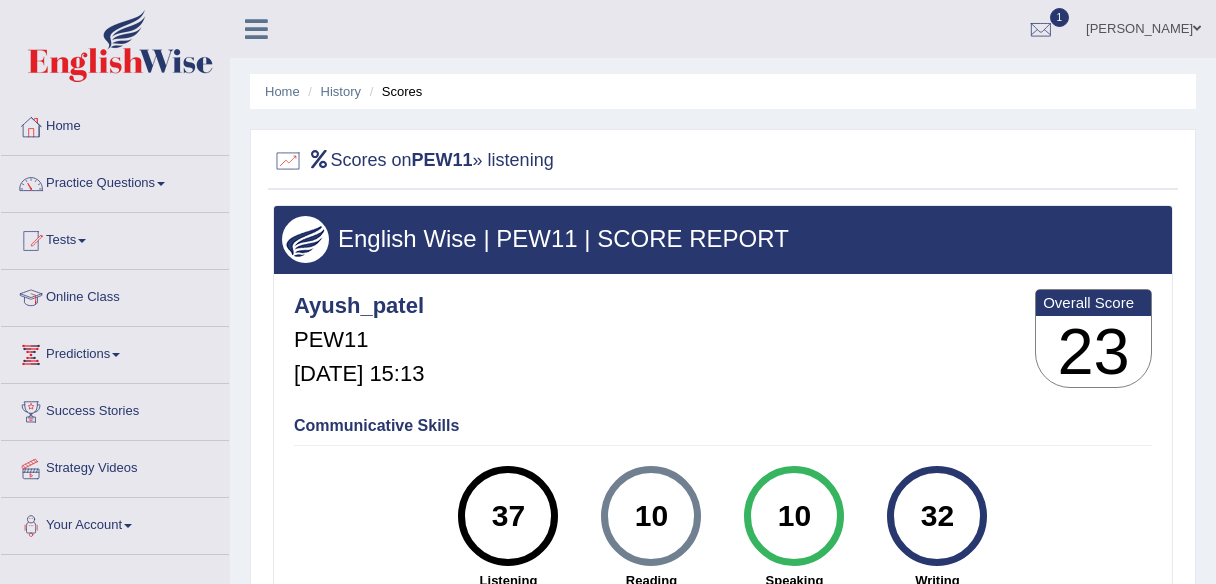 scroll, scrollTop: 0, scrollLeft: 0, axis: both 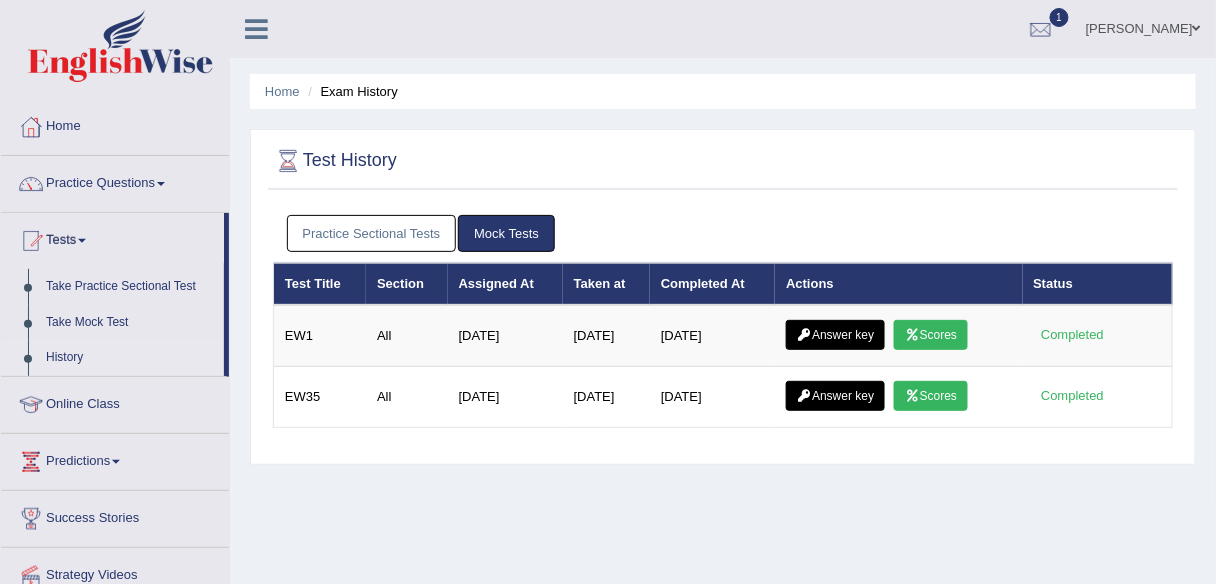 click on "Practice Sectional Tests" at bounding box center [372, 233] 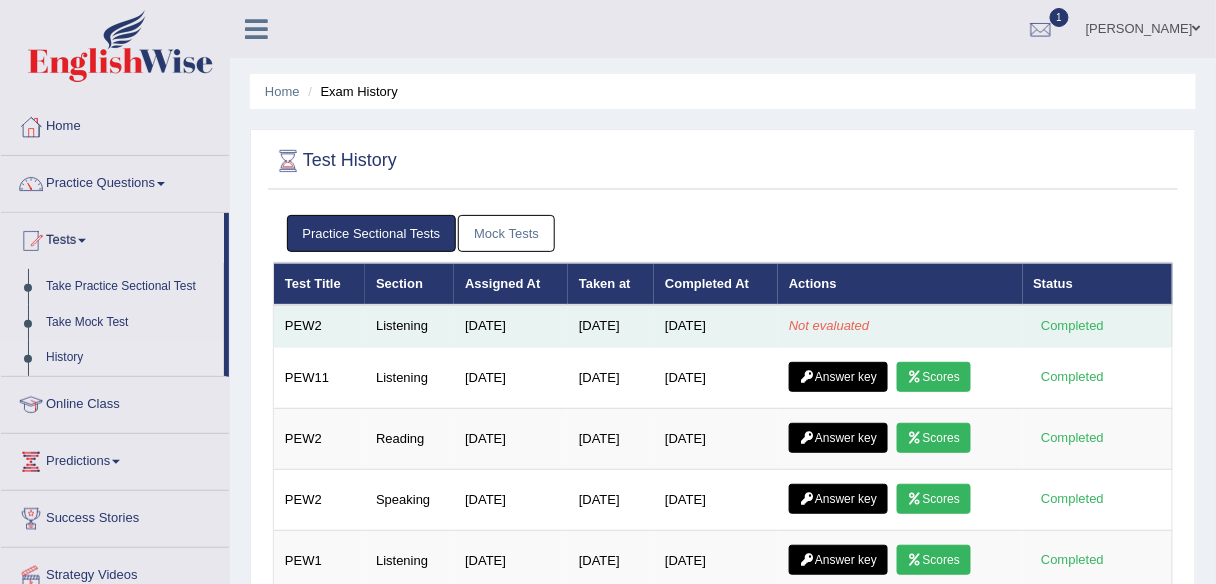 click on "[DATE]" at bounding box center (611, 326) 